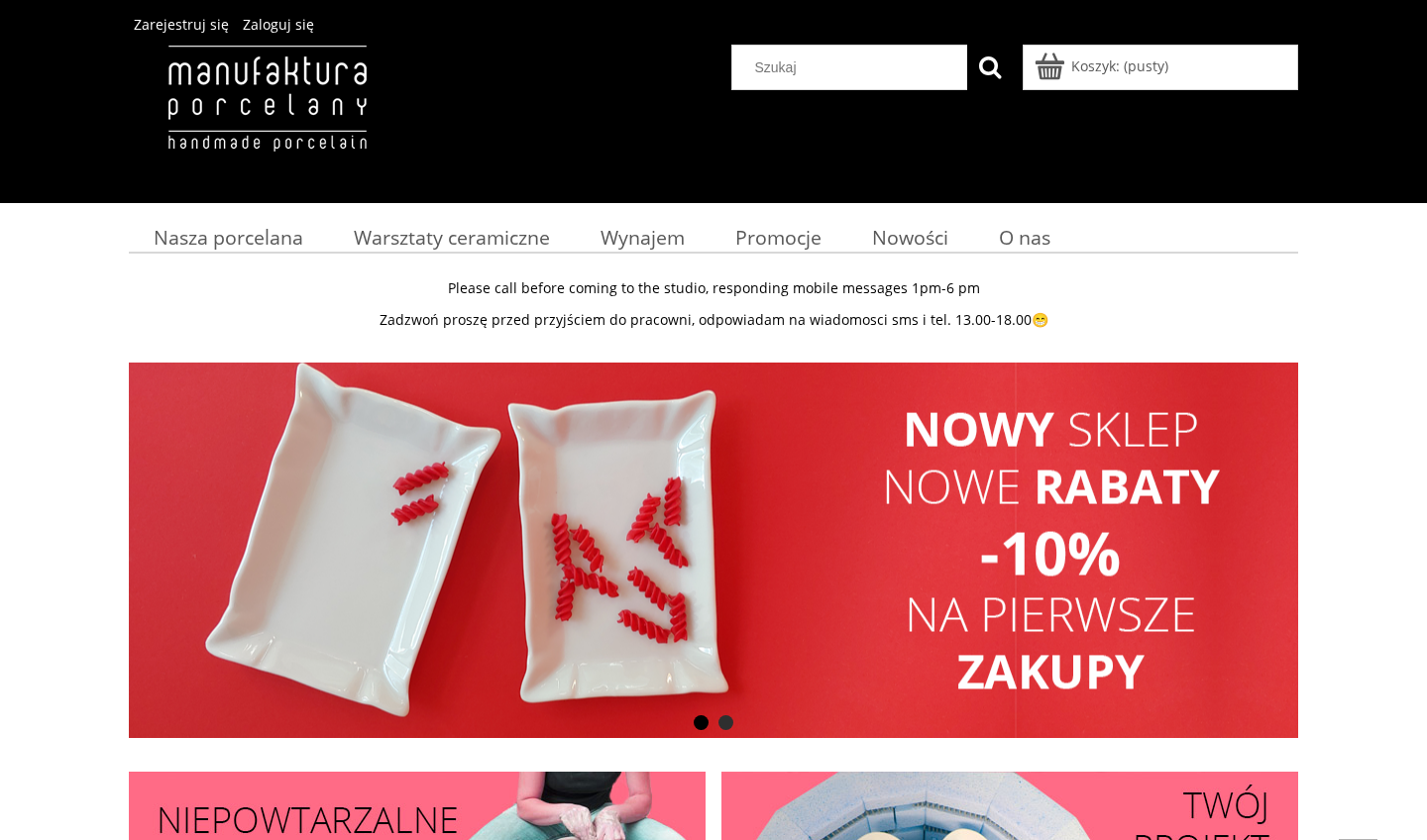 scroll, scrollTop: 0, scrollLeft: 0, axis: both 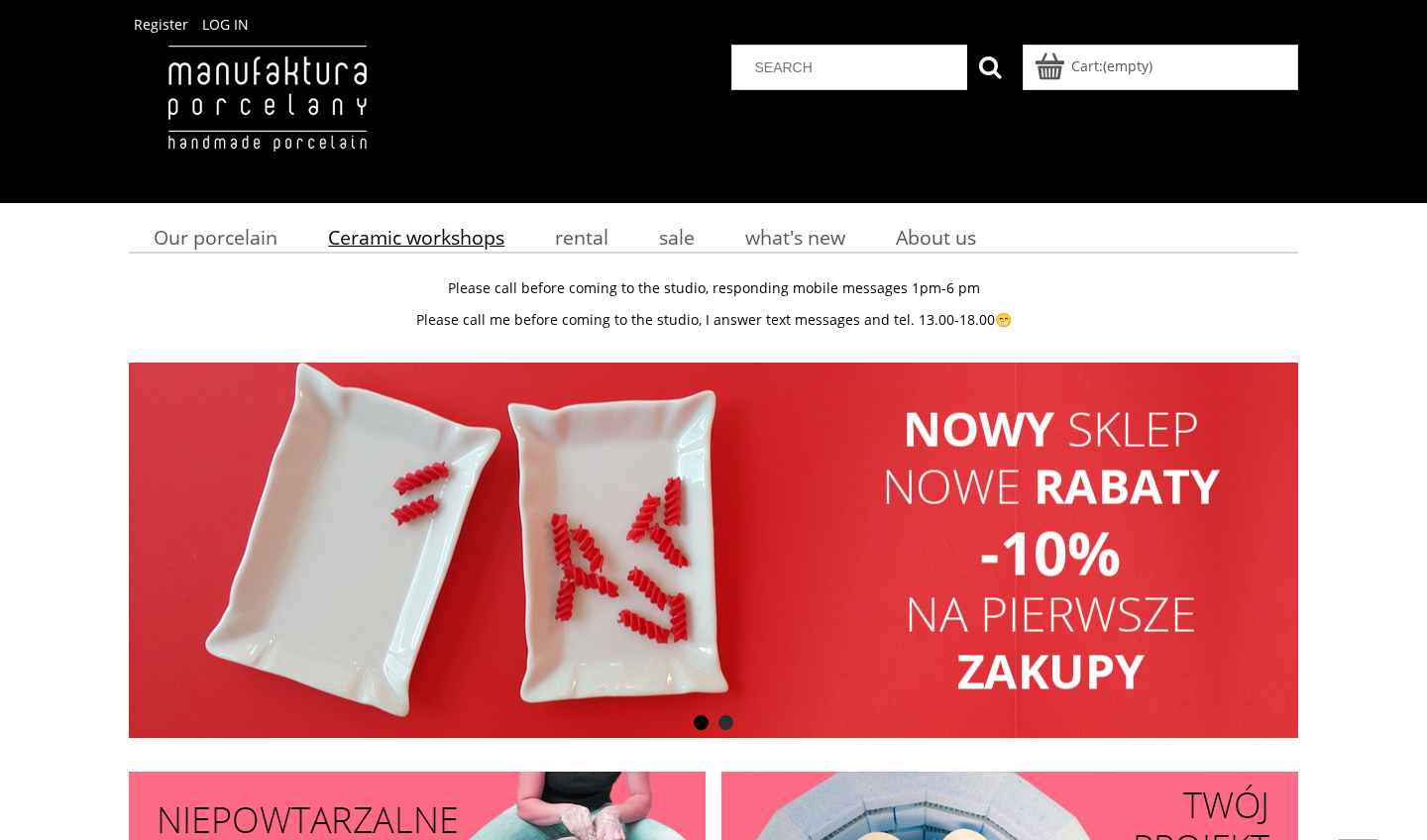 click on "Ceramic workshops" at bounding box center (416, 237) 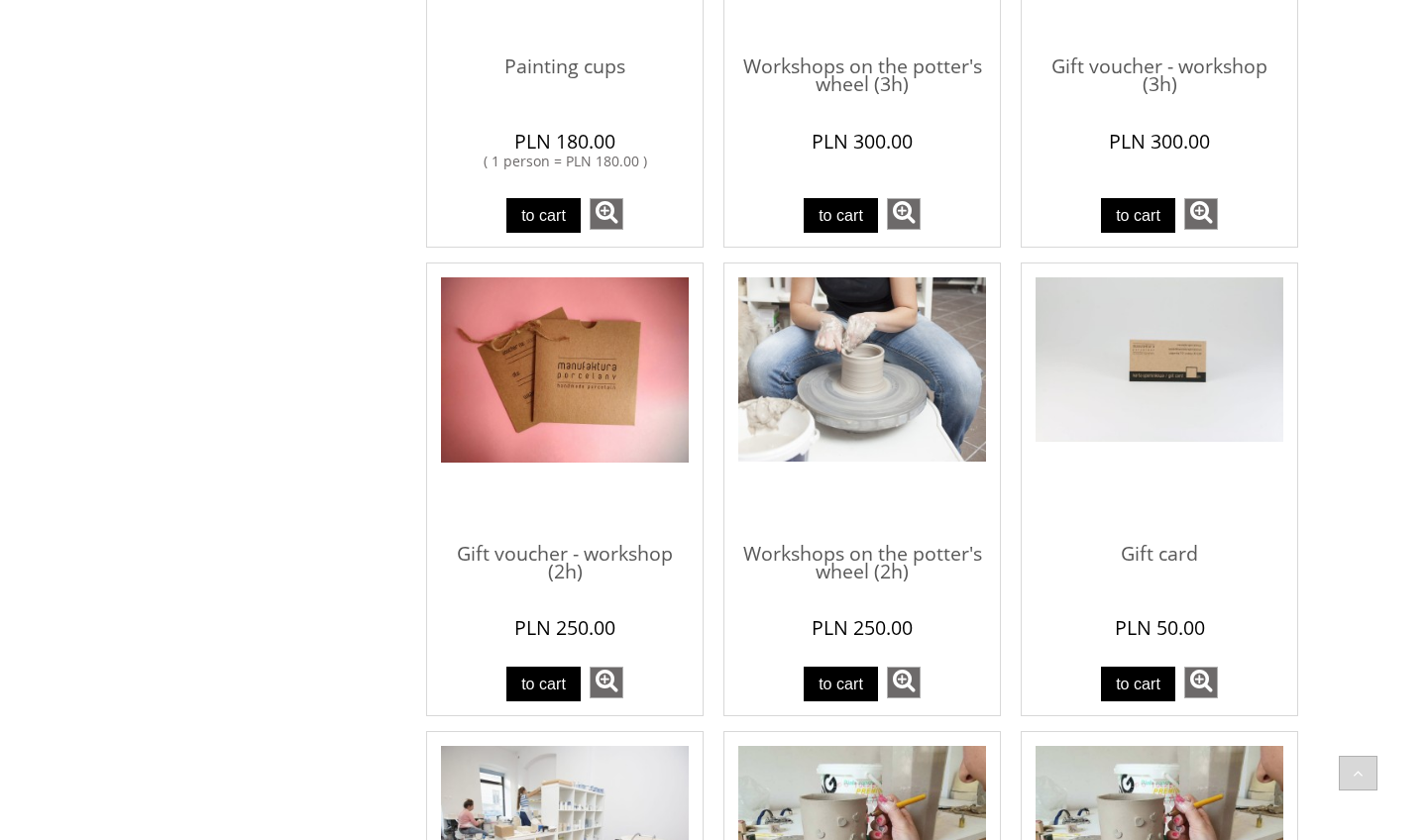 scroll, scrollTop: 845, scrollLeft: 0, axis: vertical 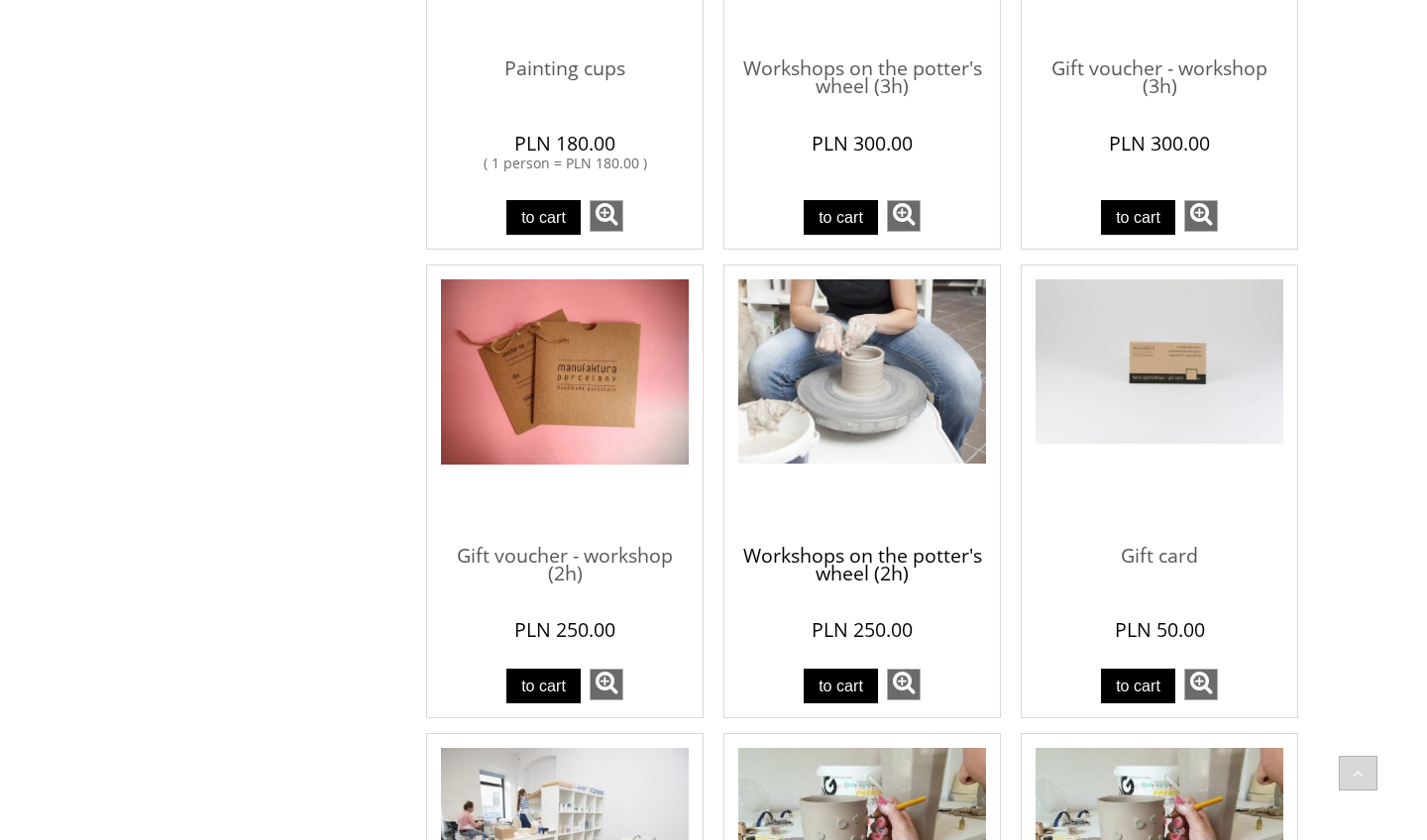 click on "Workshops on the potter's wheel (2h)" at bounding box center (862, 557) 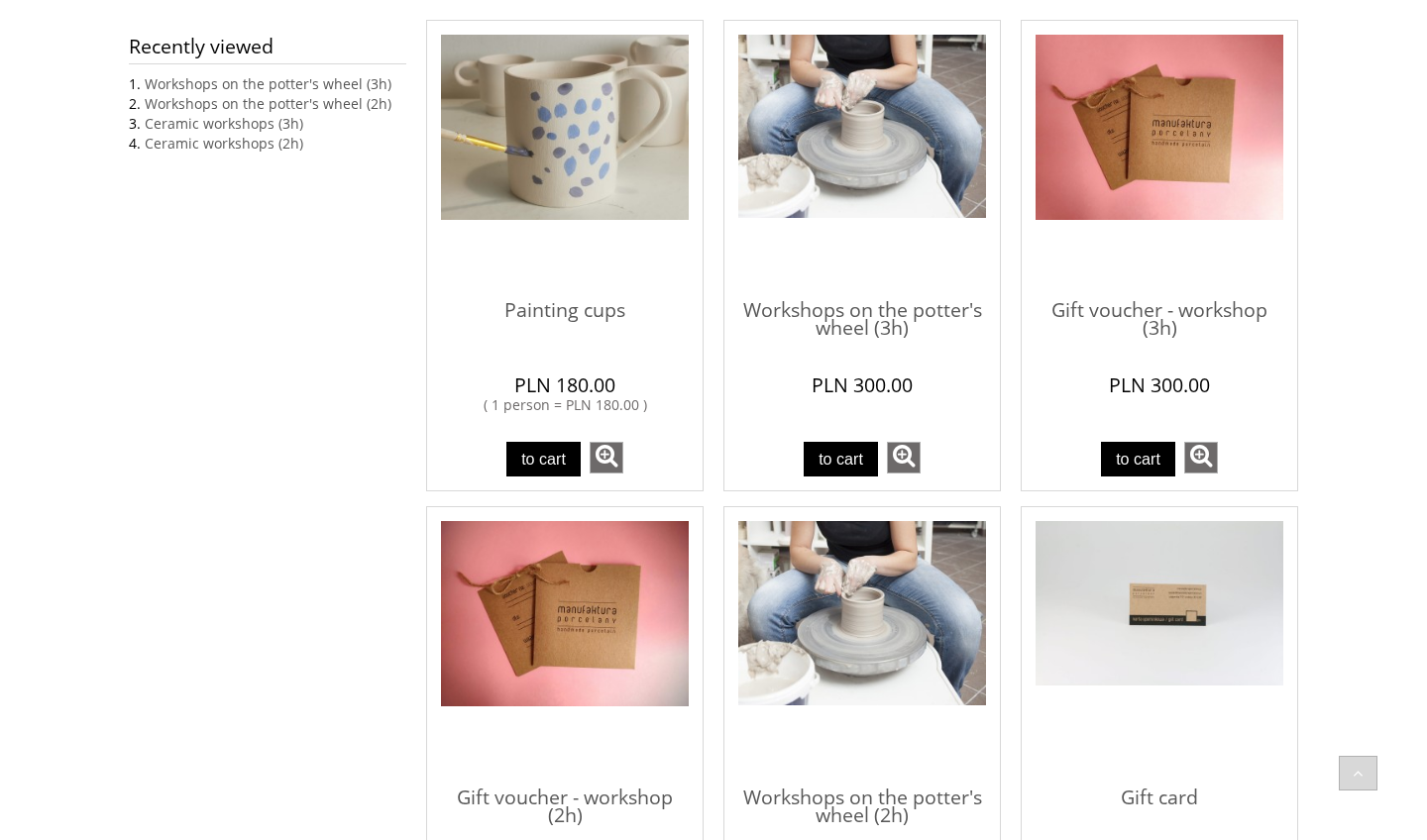 scroll, scrollTop: 598, scrollLeft: 0, axis: vertical 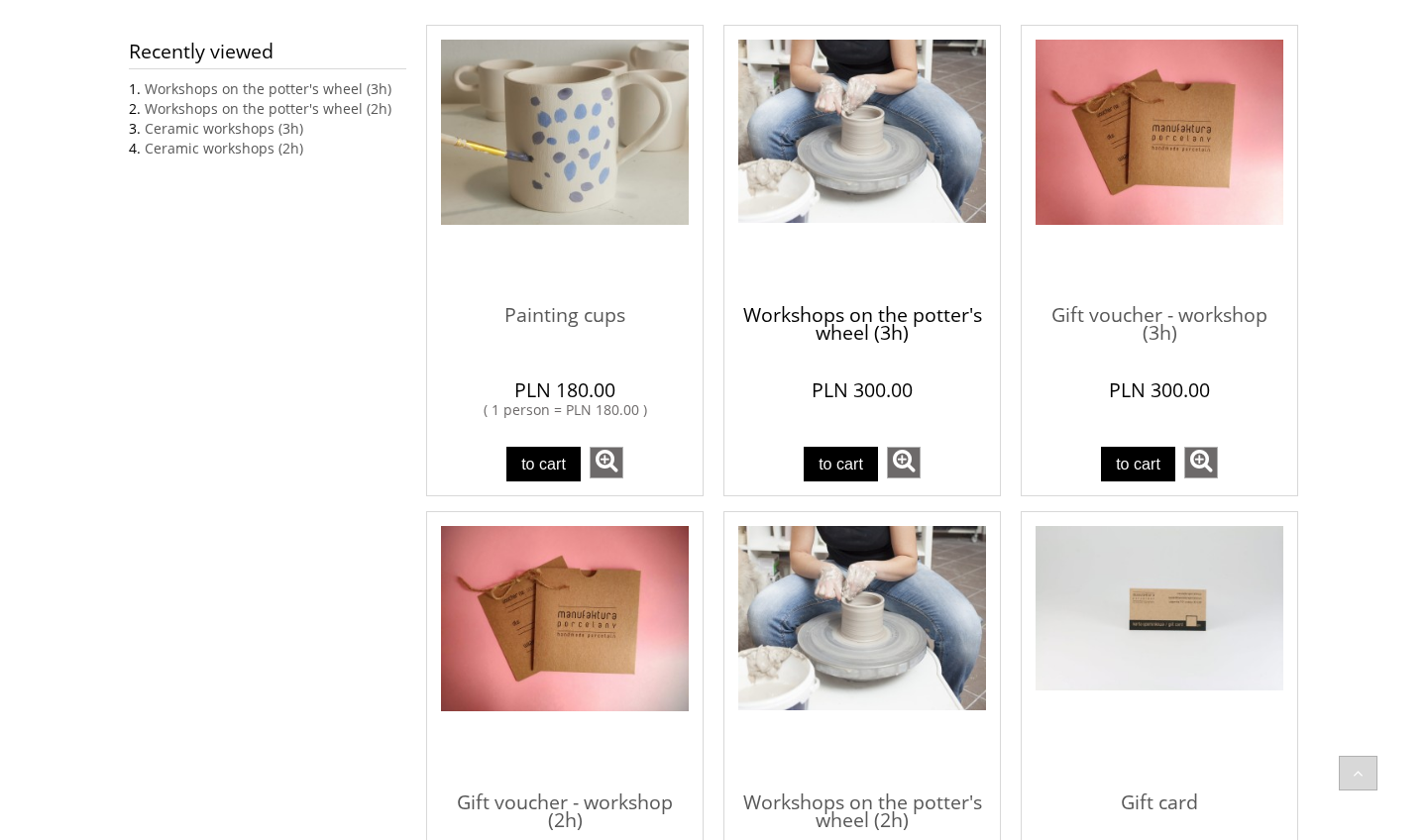 click on "Workshops on the potter's wheel (3h)" at bounding box center [862, 317] 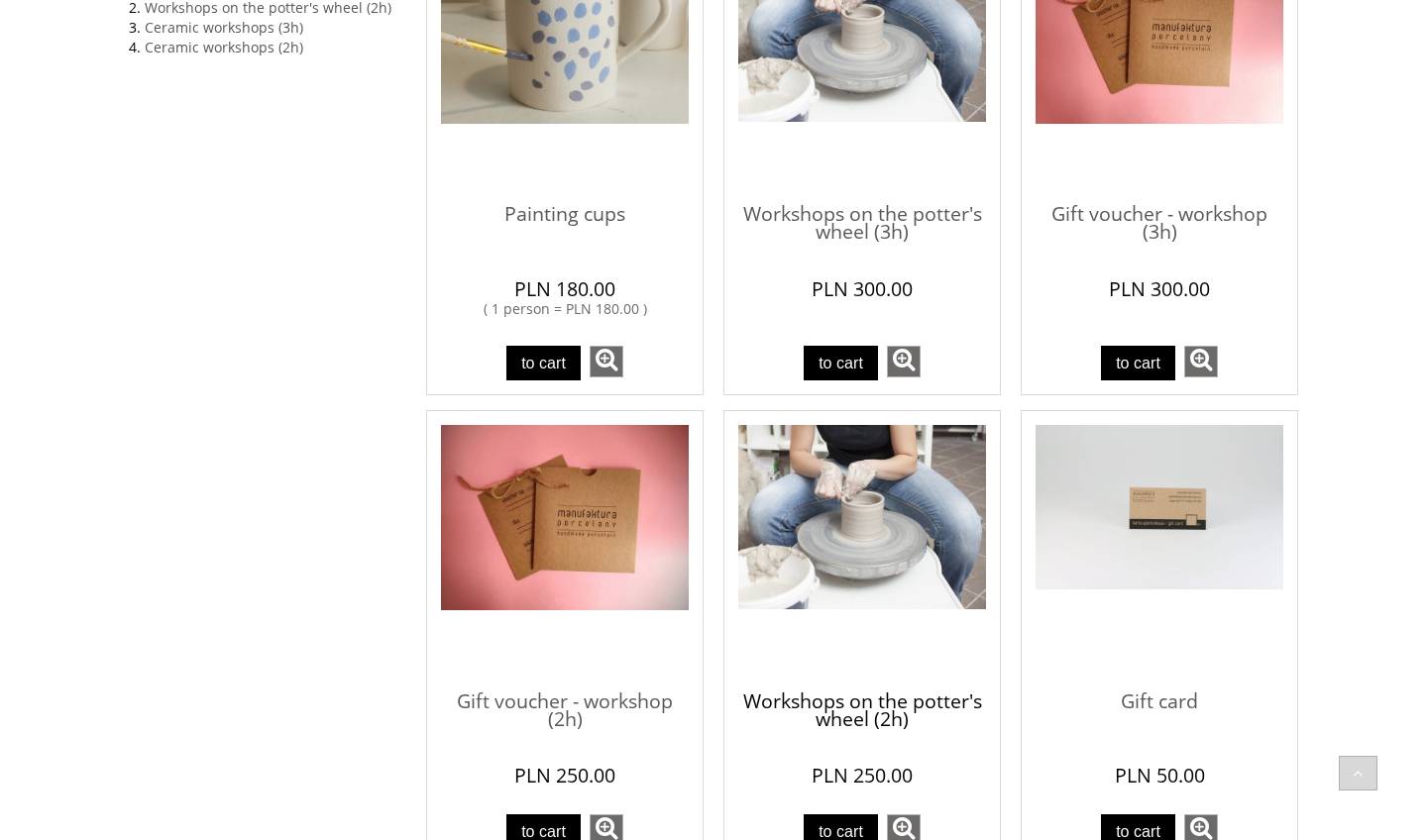 scroll, scrollTop: 686, scrollLeft: 0, axis: vertical 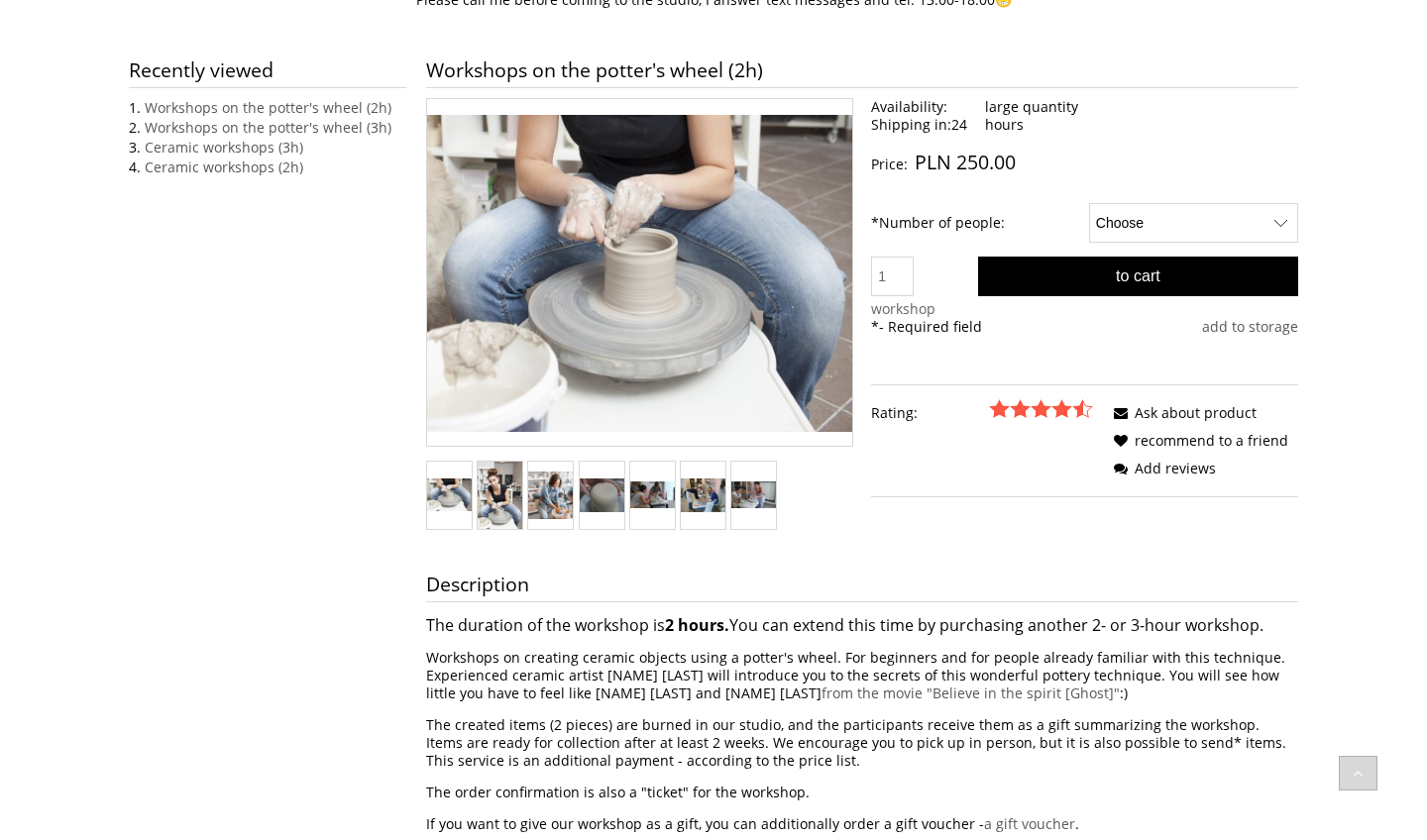 click at bounding box center (449, 494) 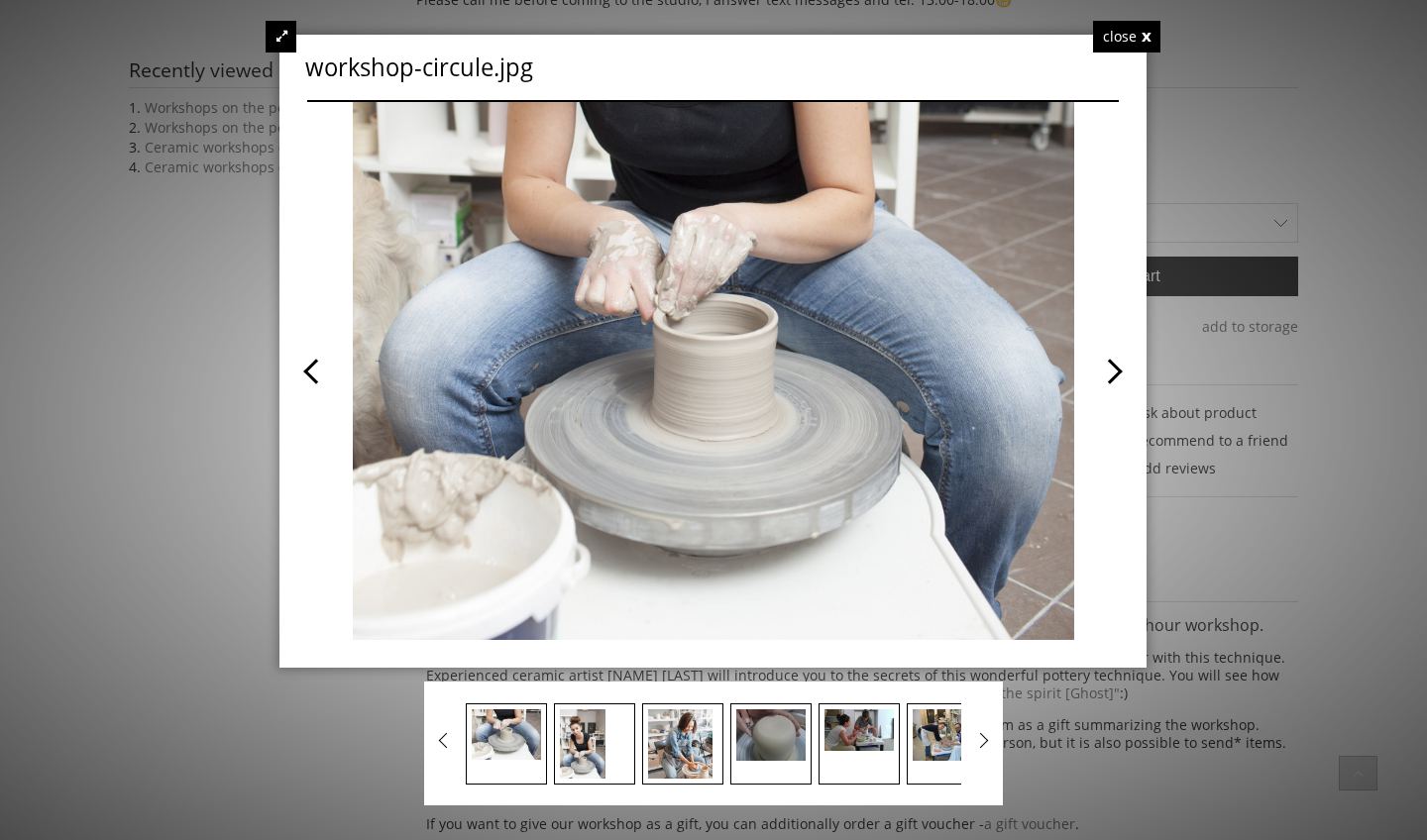 click at bounding box center [917, 370] 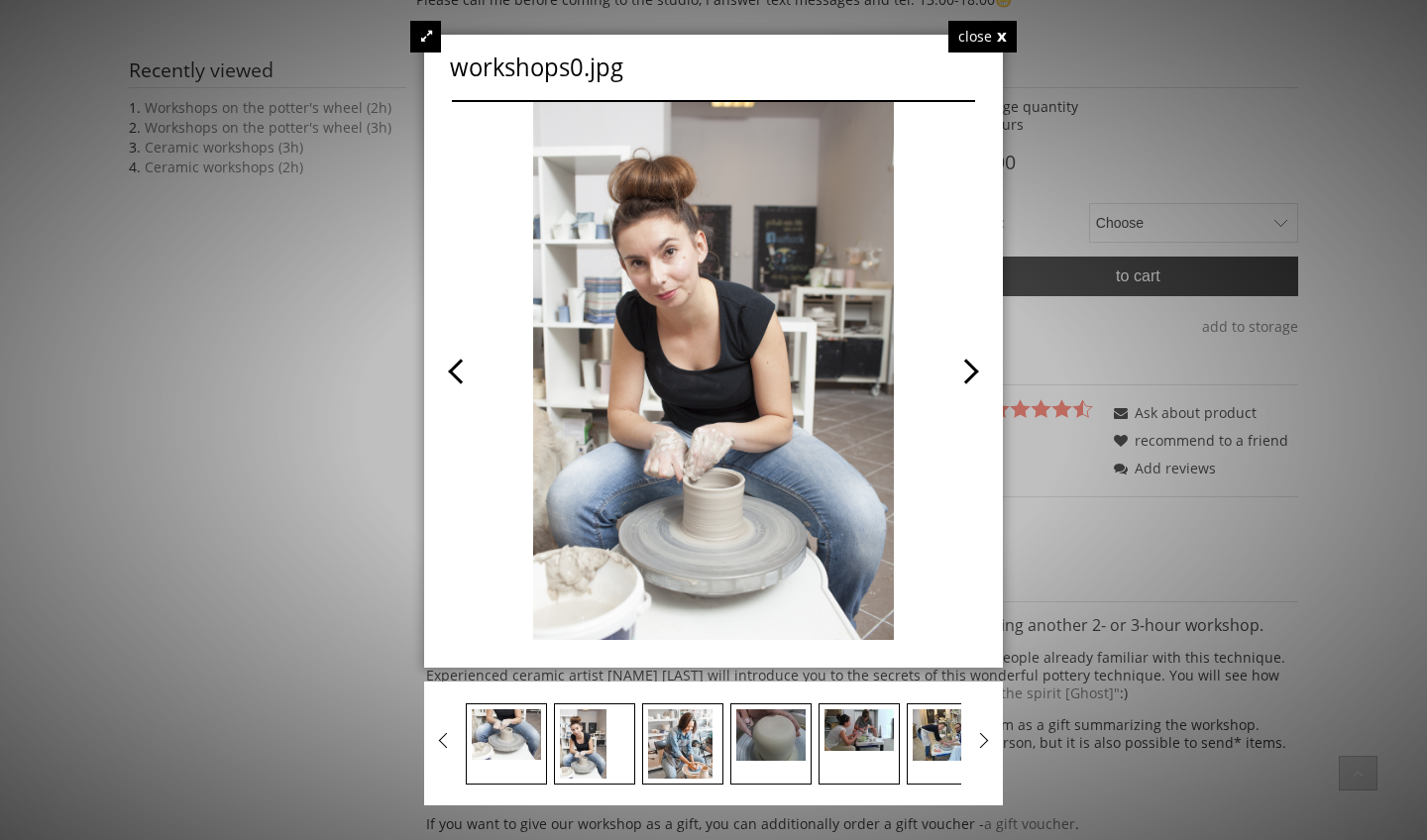 click at bounding box center (844, 370) 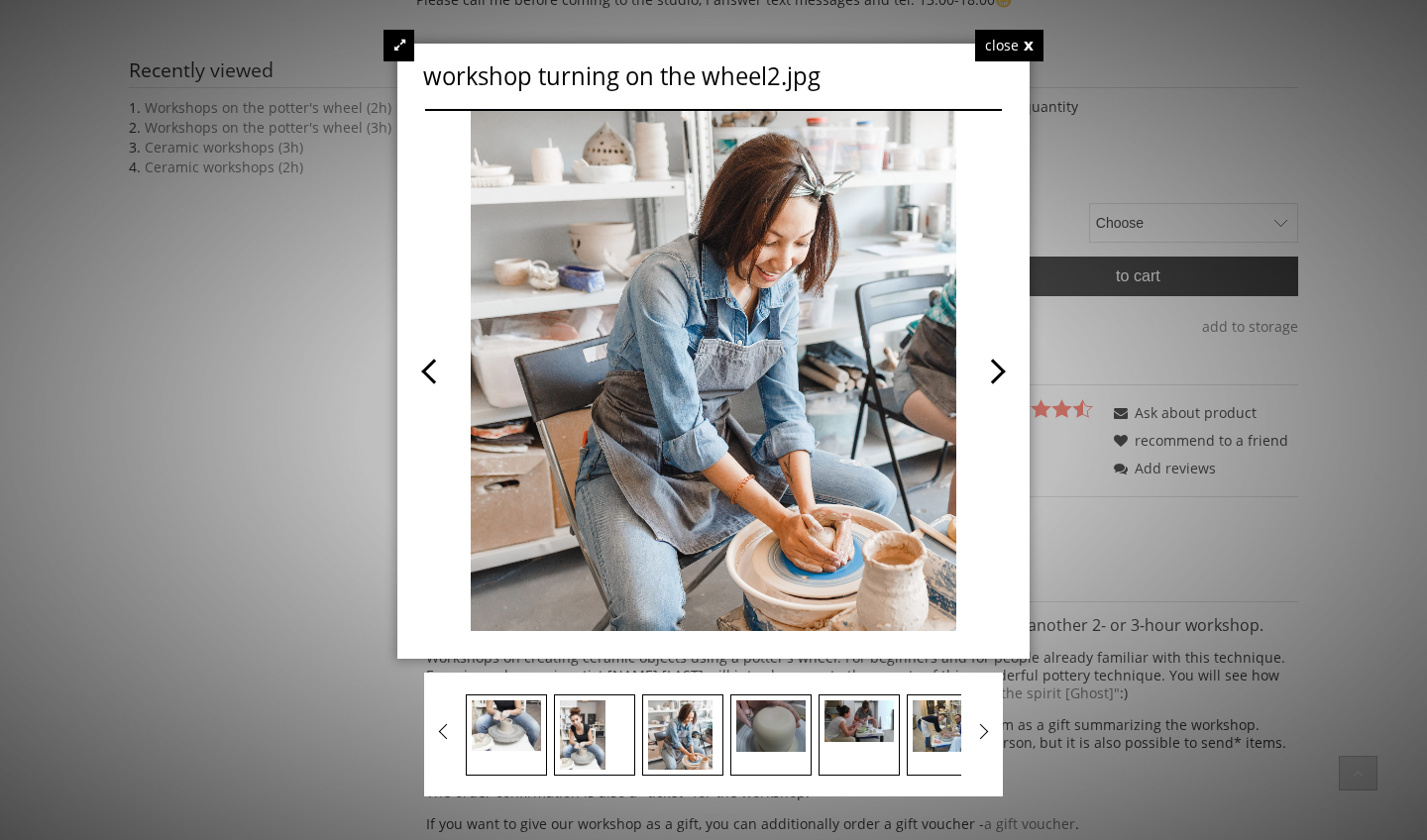 click at bounding box center [857, 370] 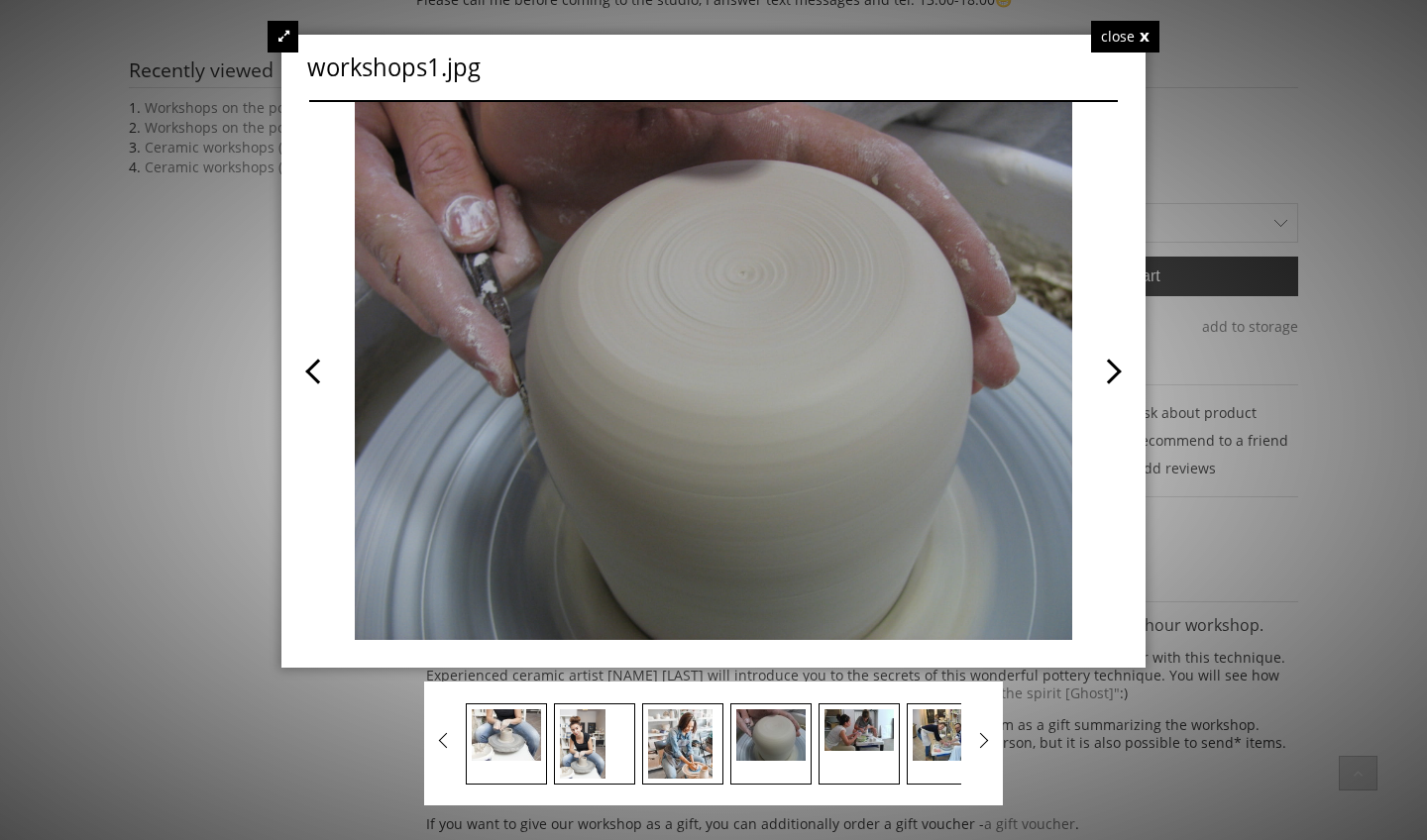 click at bounding box center [916, 370] 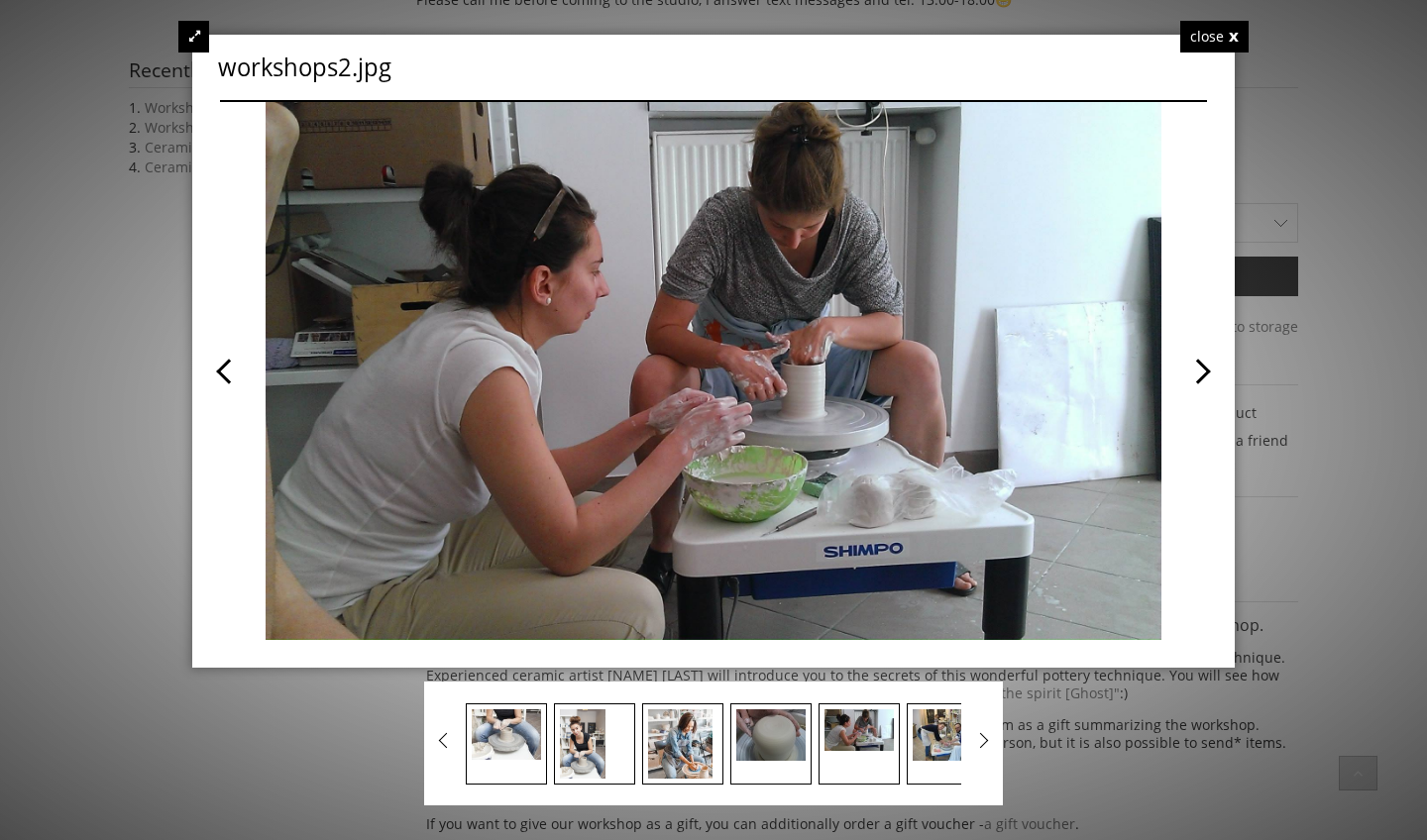 click at bounding box center (960, 370) 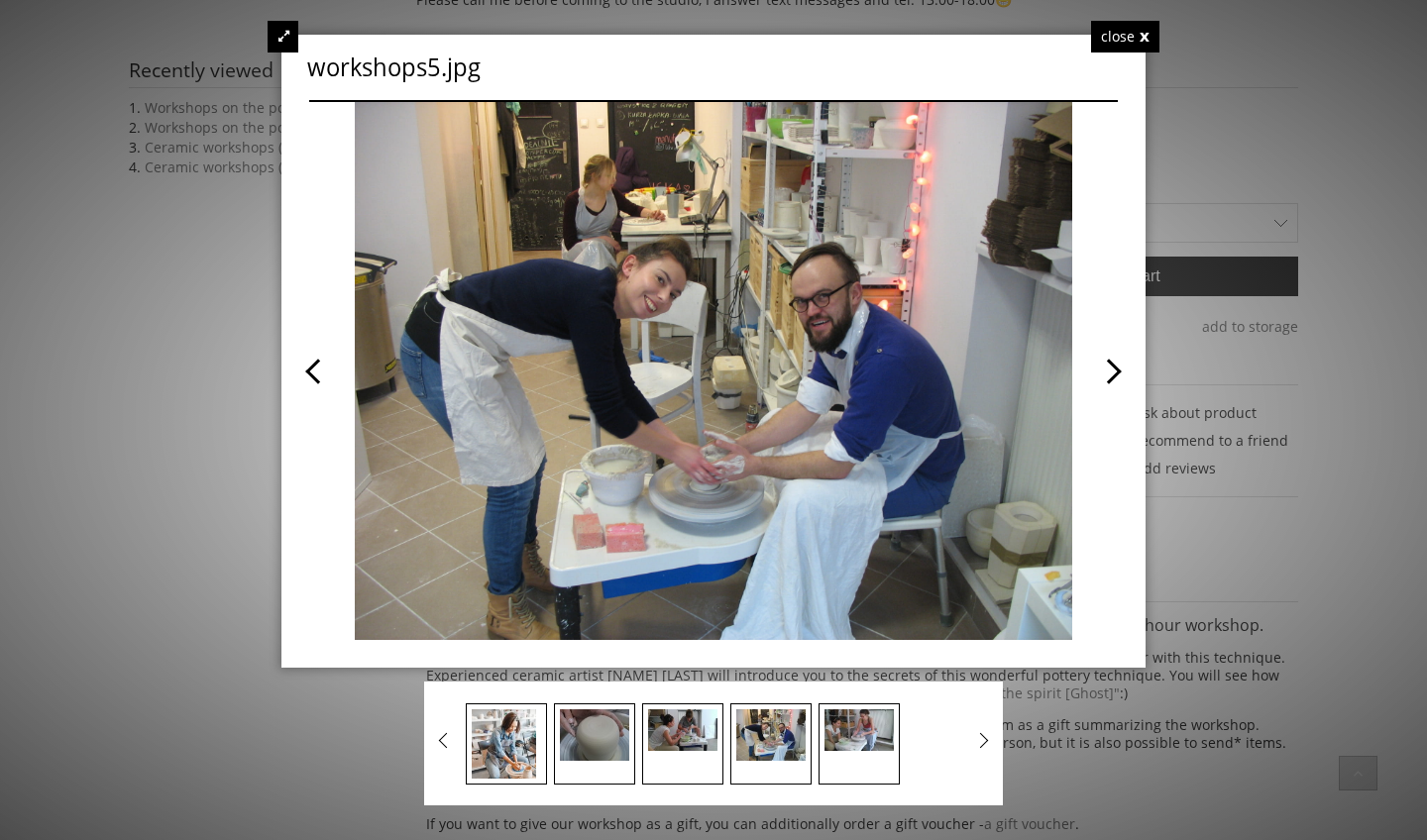 click at bounding box center [714, 420] 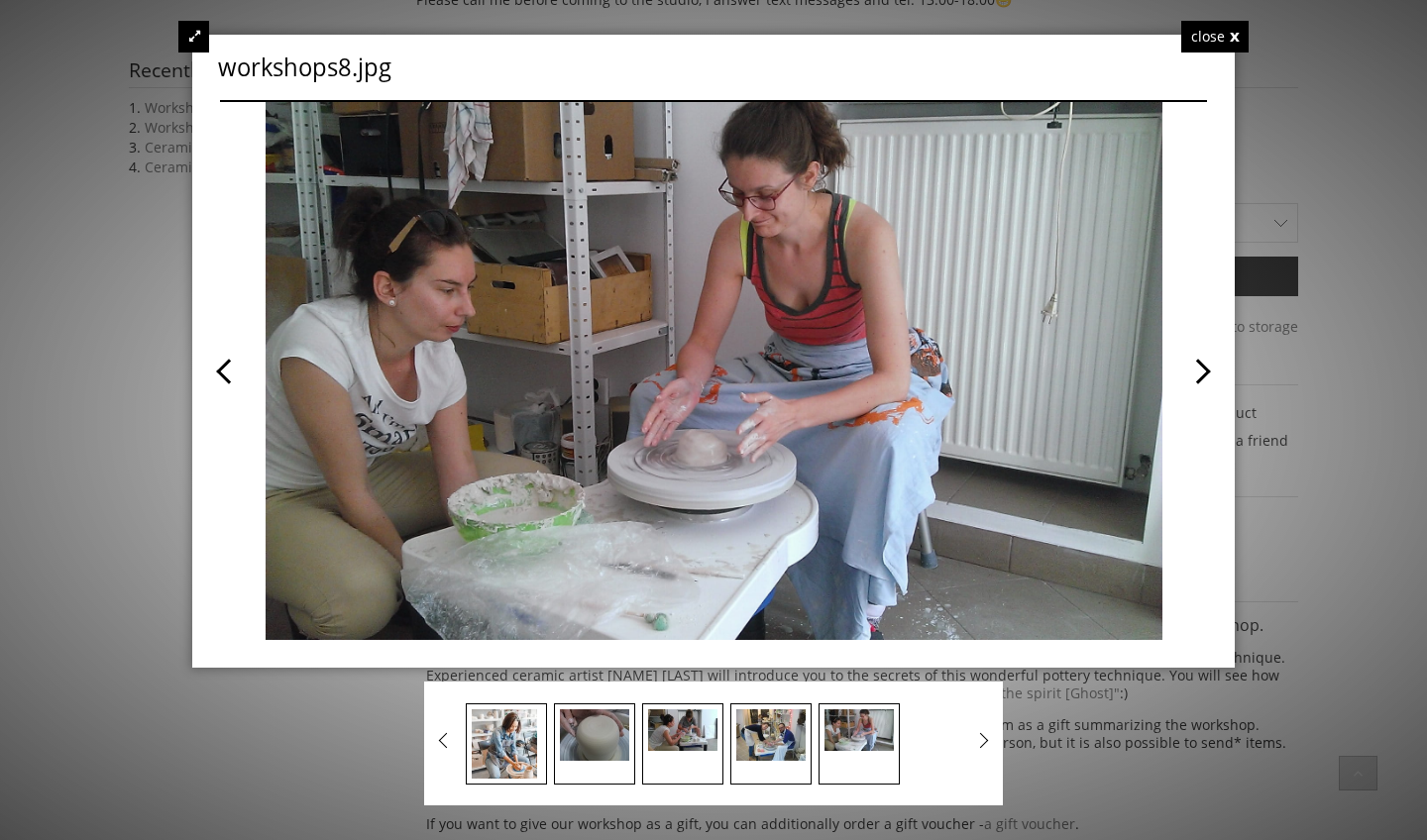 click at bounding box center (960, 370) 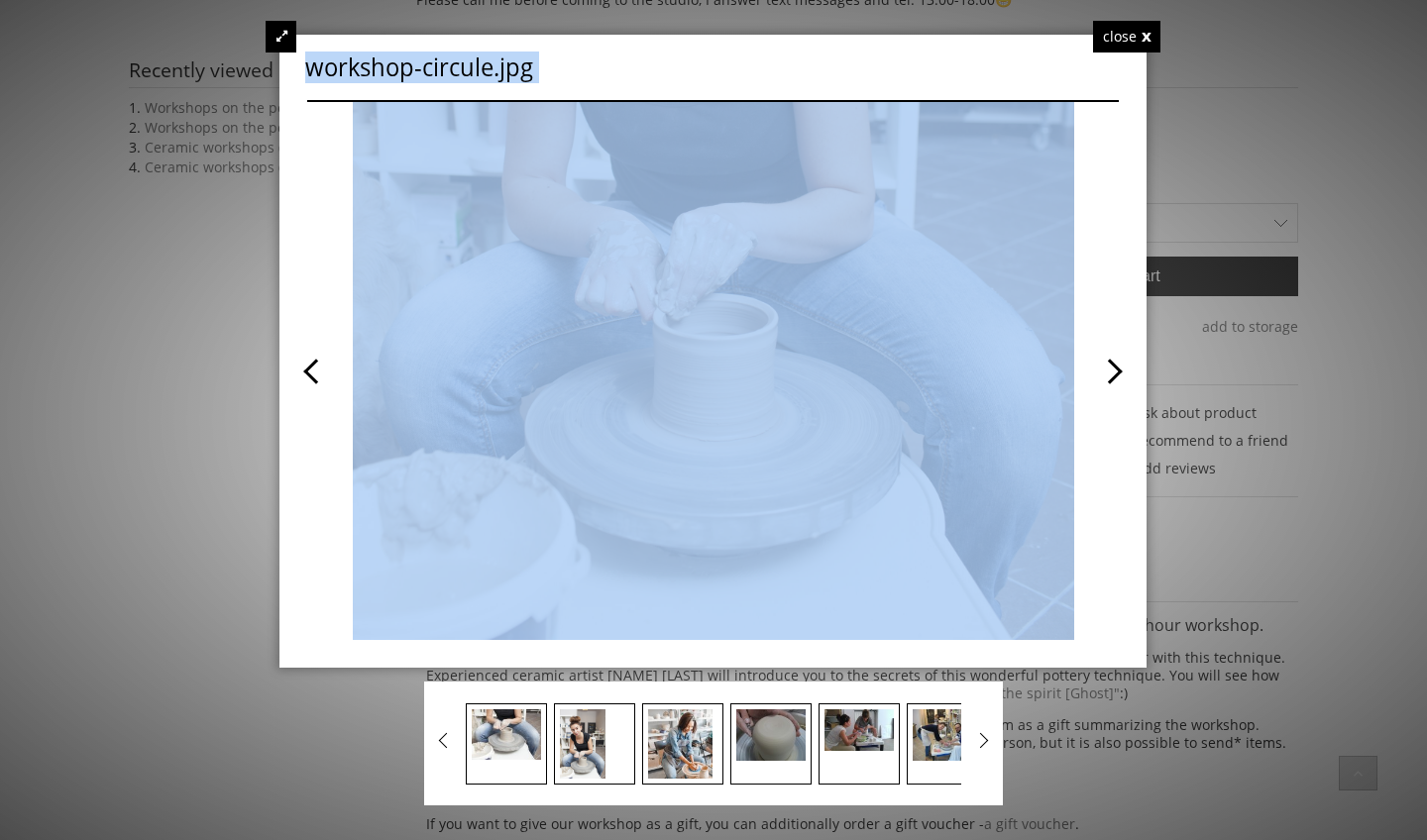 drag, startPoint x: 1207, startPoint y: 374, endPoint x: 1049, endPoint y: 410, distance: 162.04938 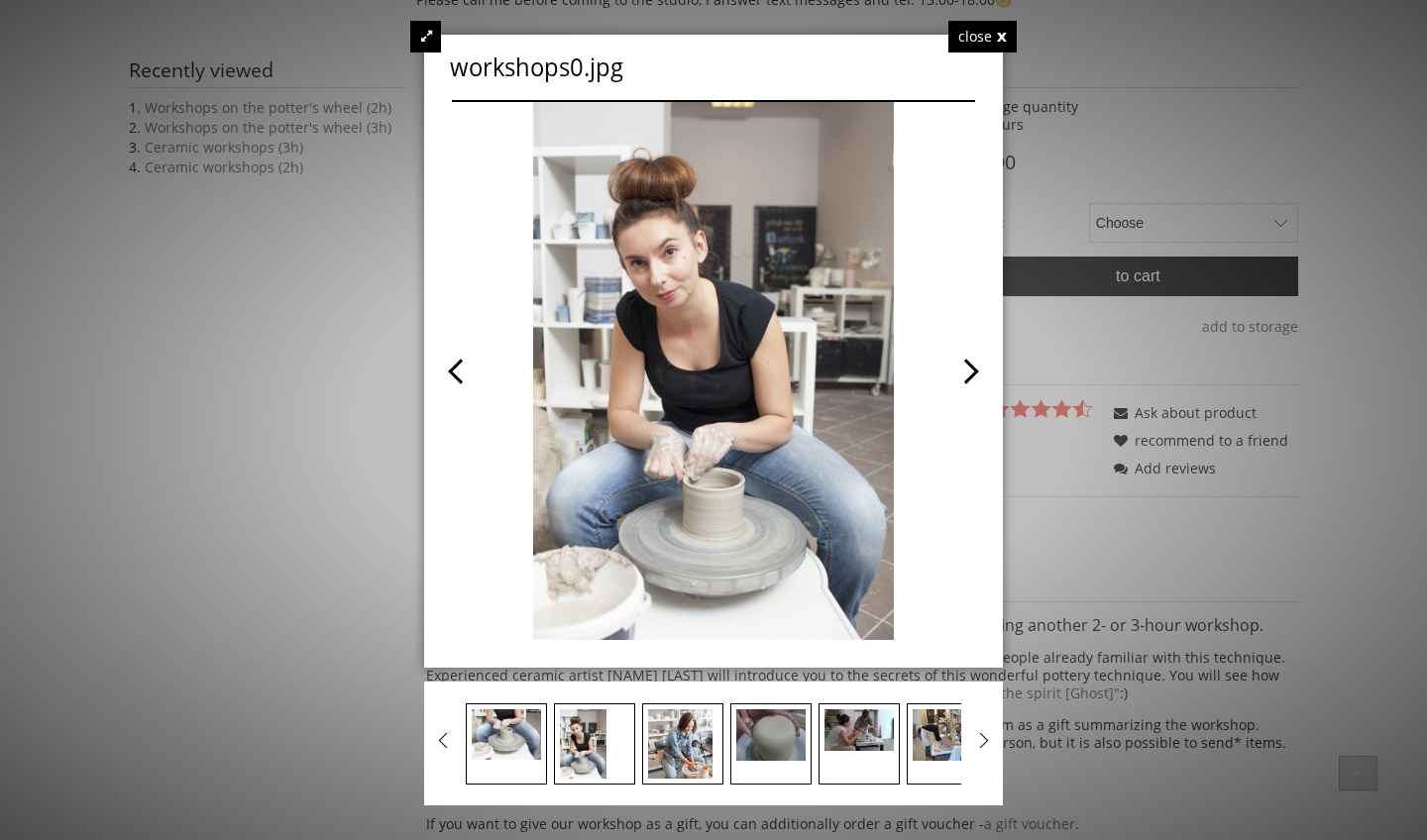 click at bounding box center (844, 370) 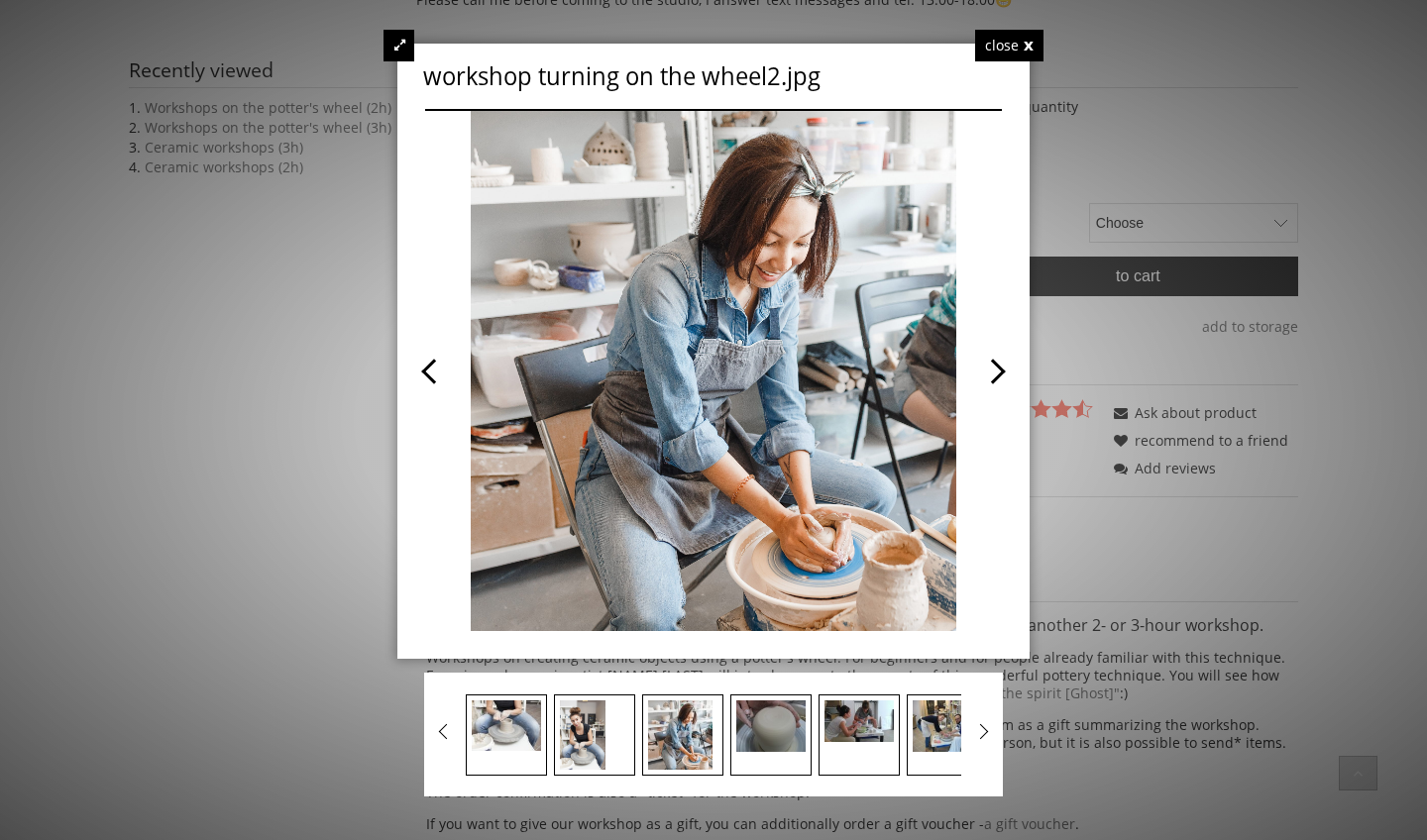 click at bounding box center (857, 370) 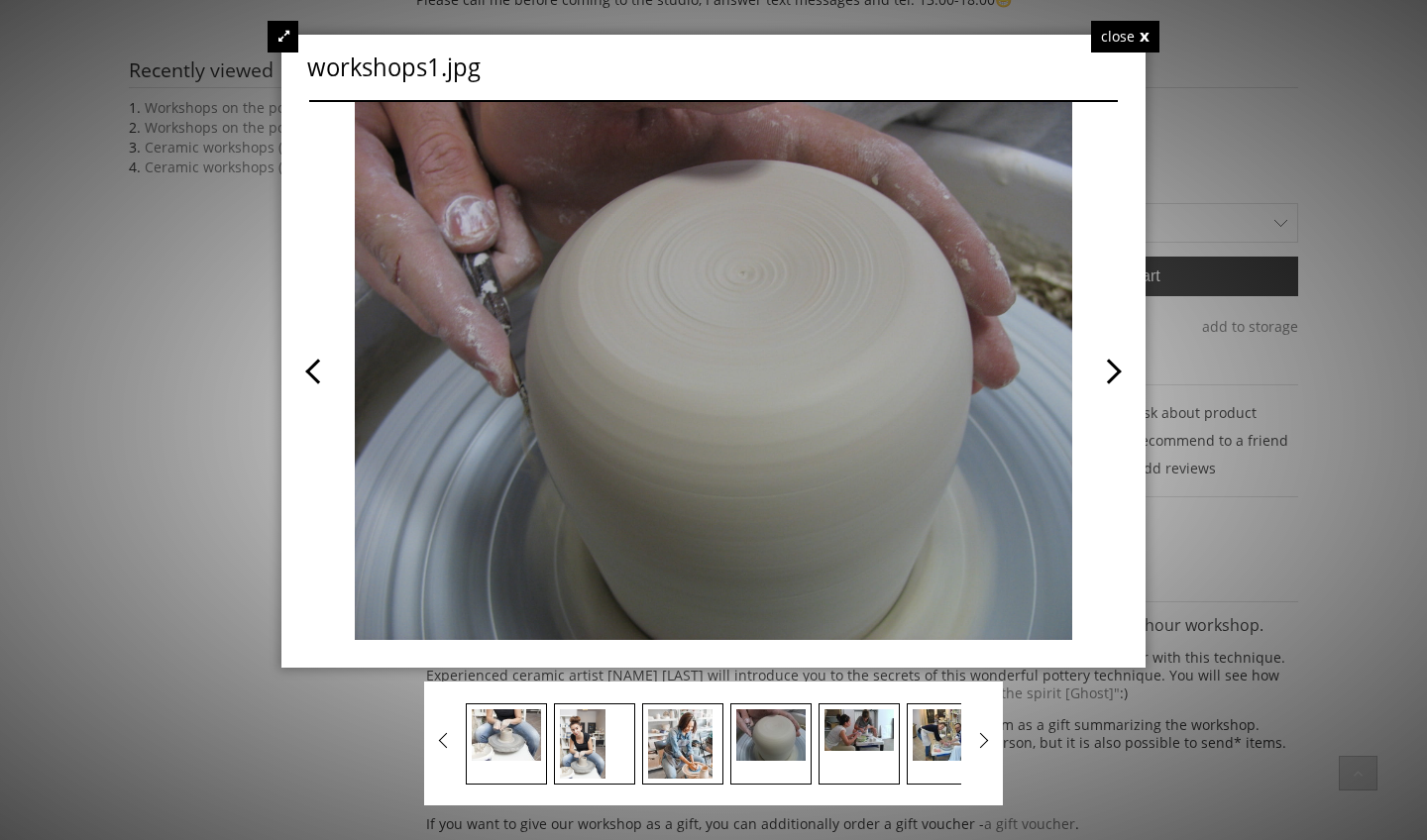 click at bounding box center [916, 370] 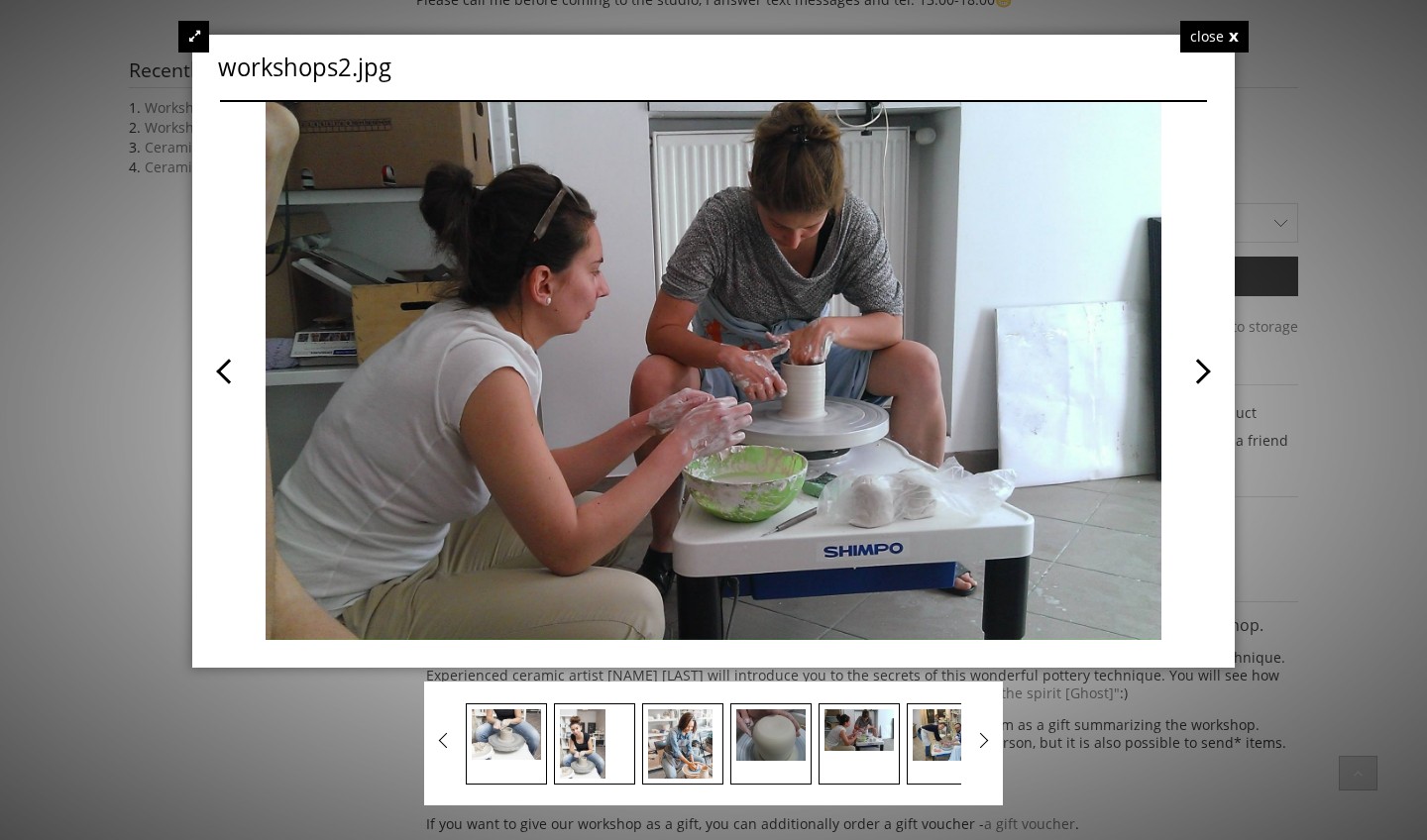 click at bounding box center [960, 370] 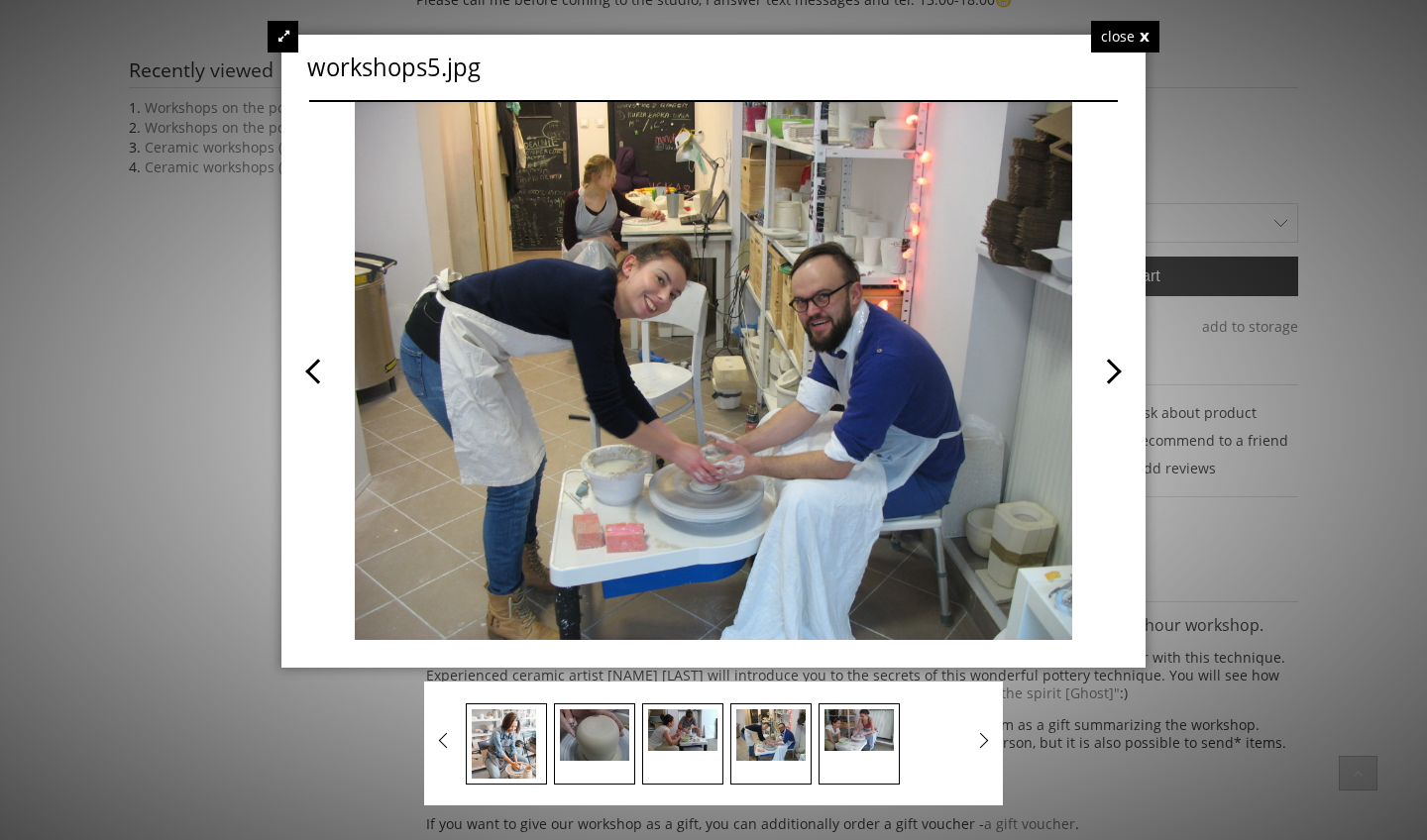 click at bounding box center [916, 370] 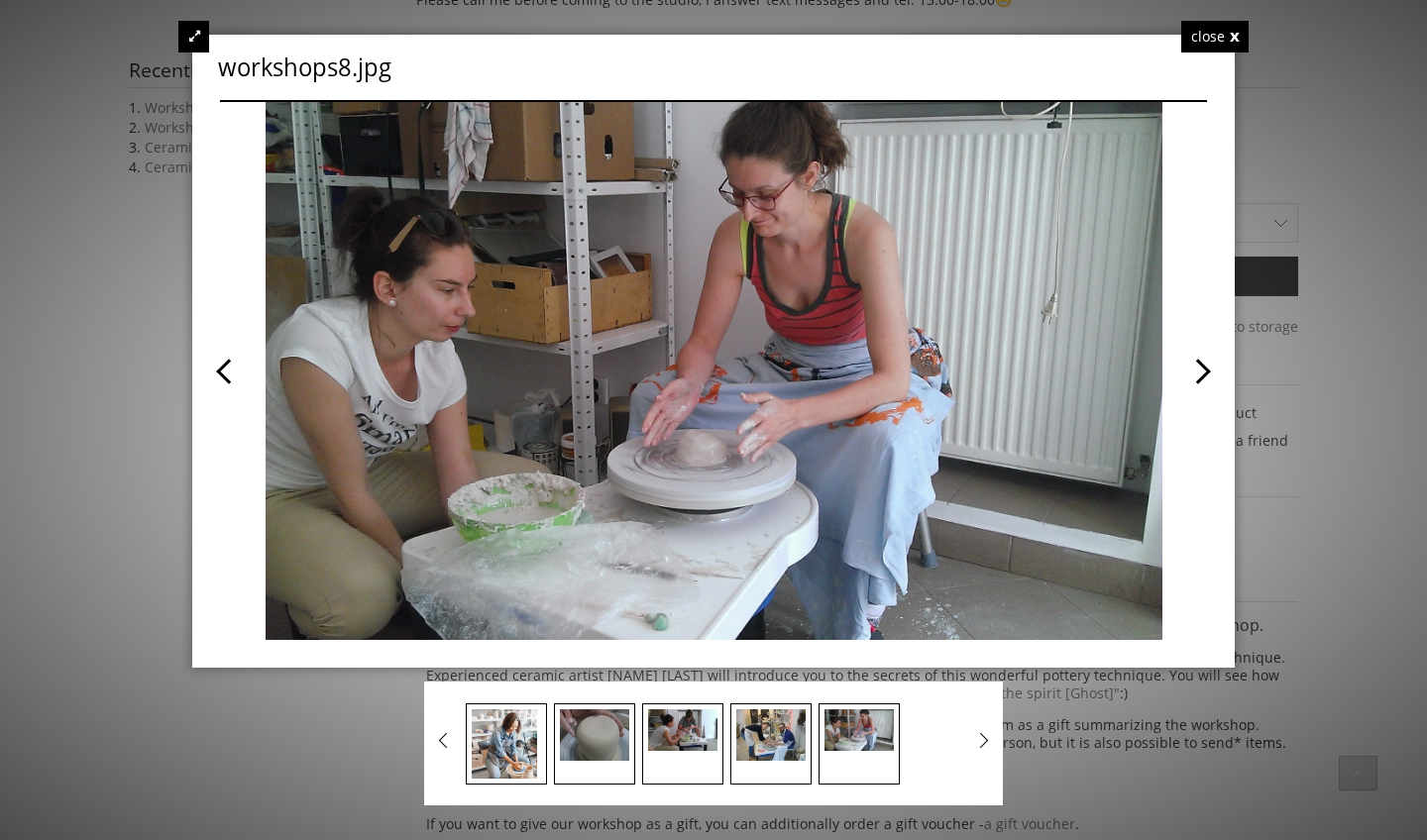 click on "close" at bounding box center (1215, 37) 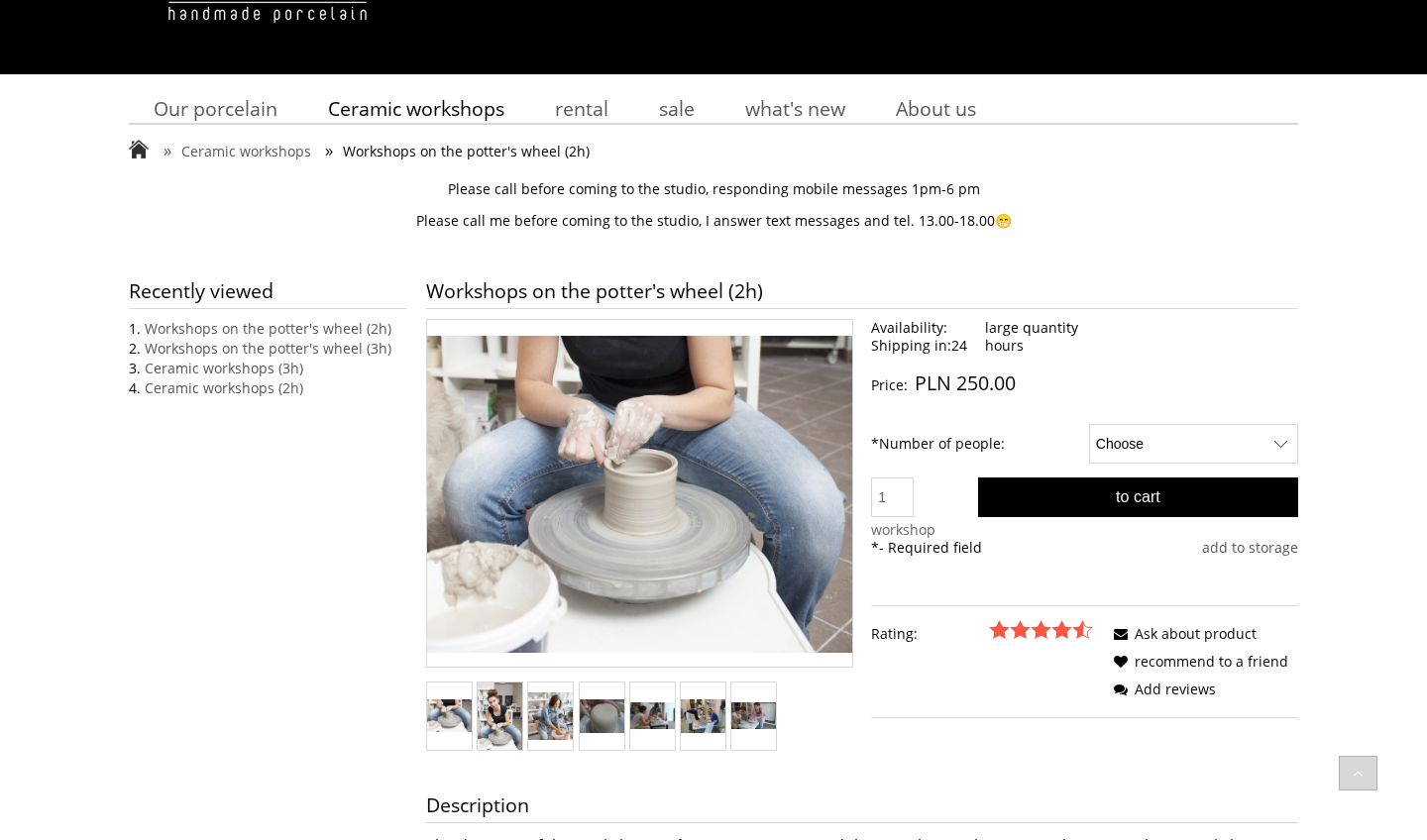 scroll, scrollTop: 109, scrollLeft: 0, axis: vertical 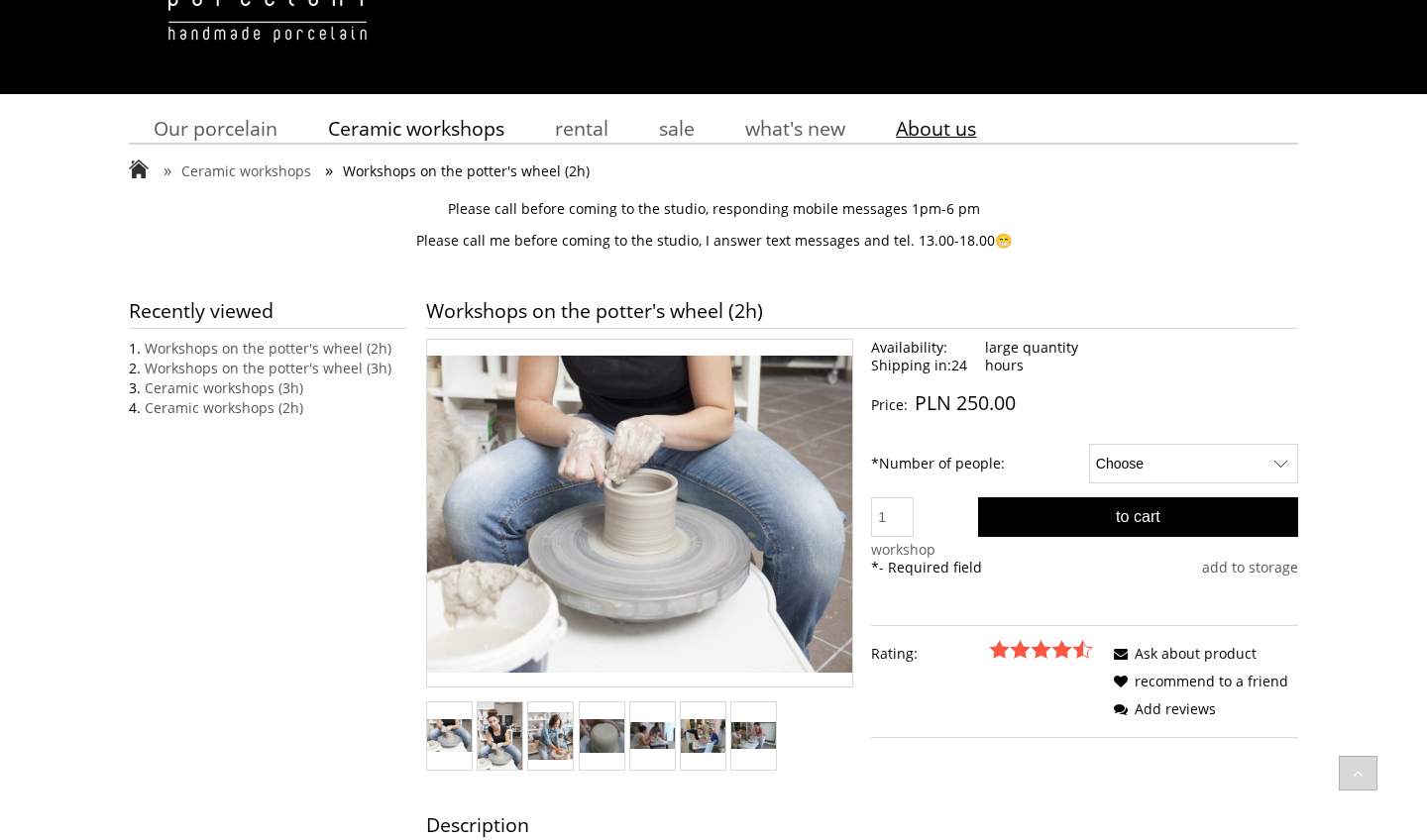click on "About us" at bounding box center [935, 128] 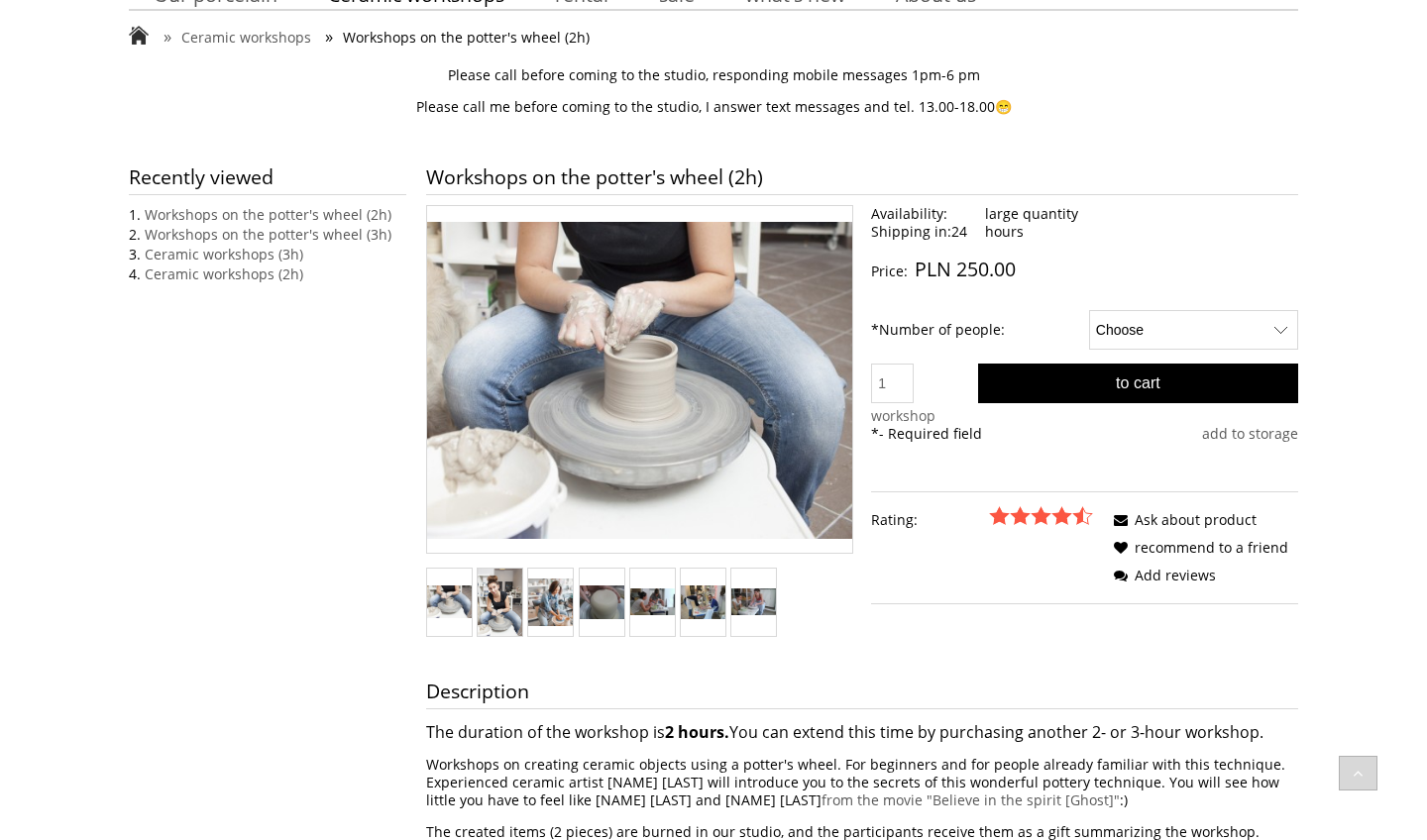 scroll, scrollTop: 264, scrollLeft: 0, axis: vertical 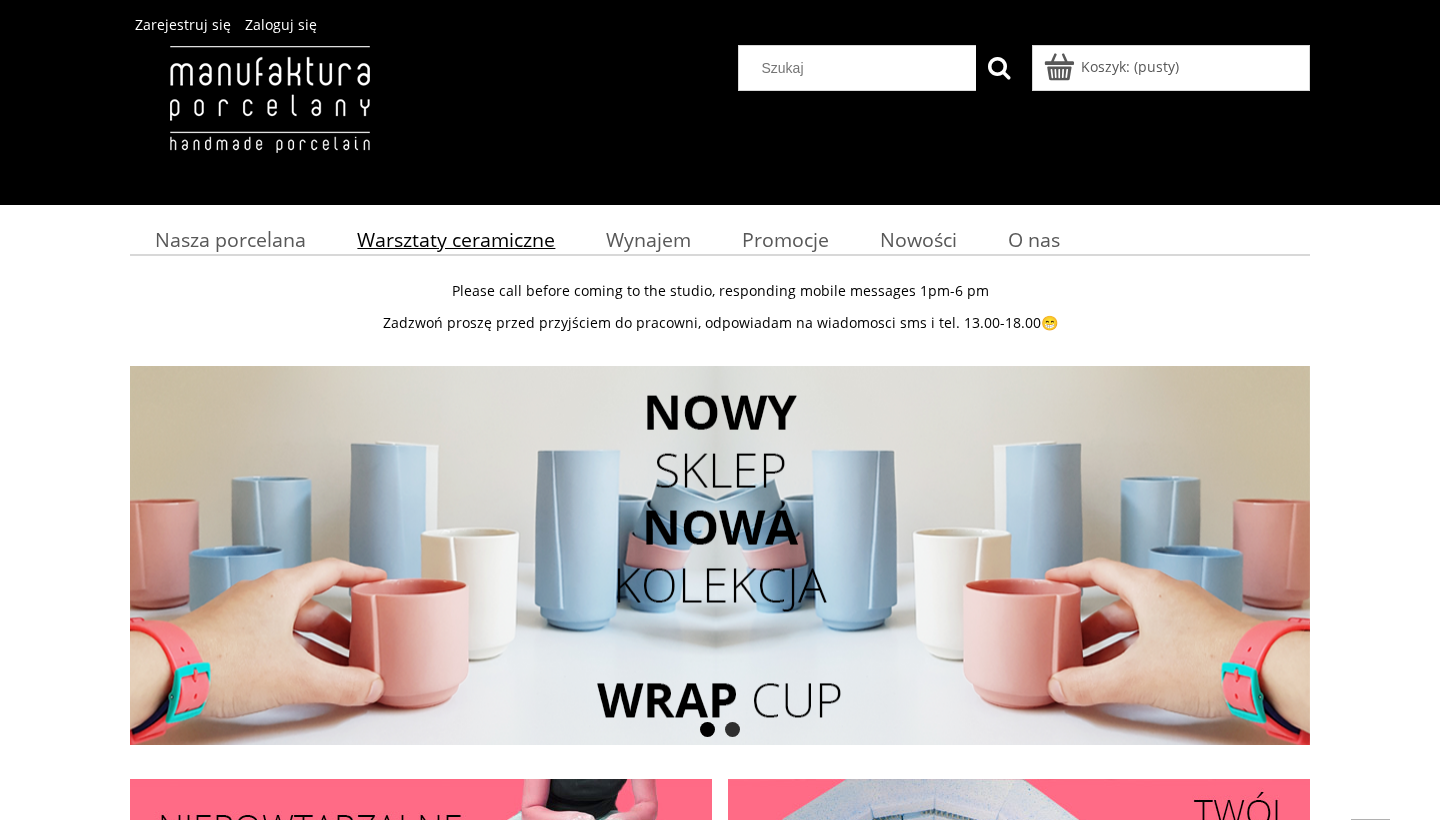 click on "Warsztaty ceramiczne" at bounding box center (456, 239) 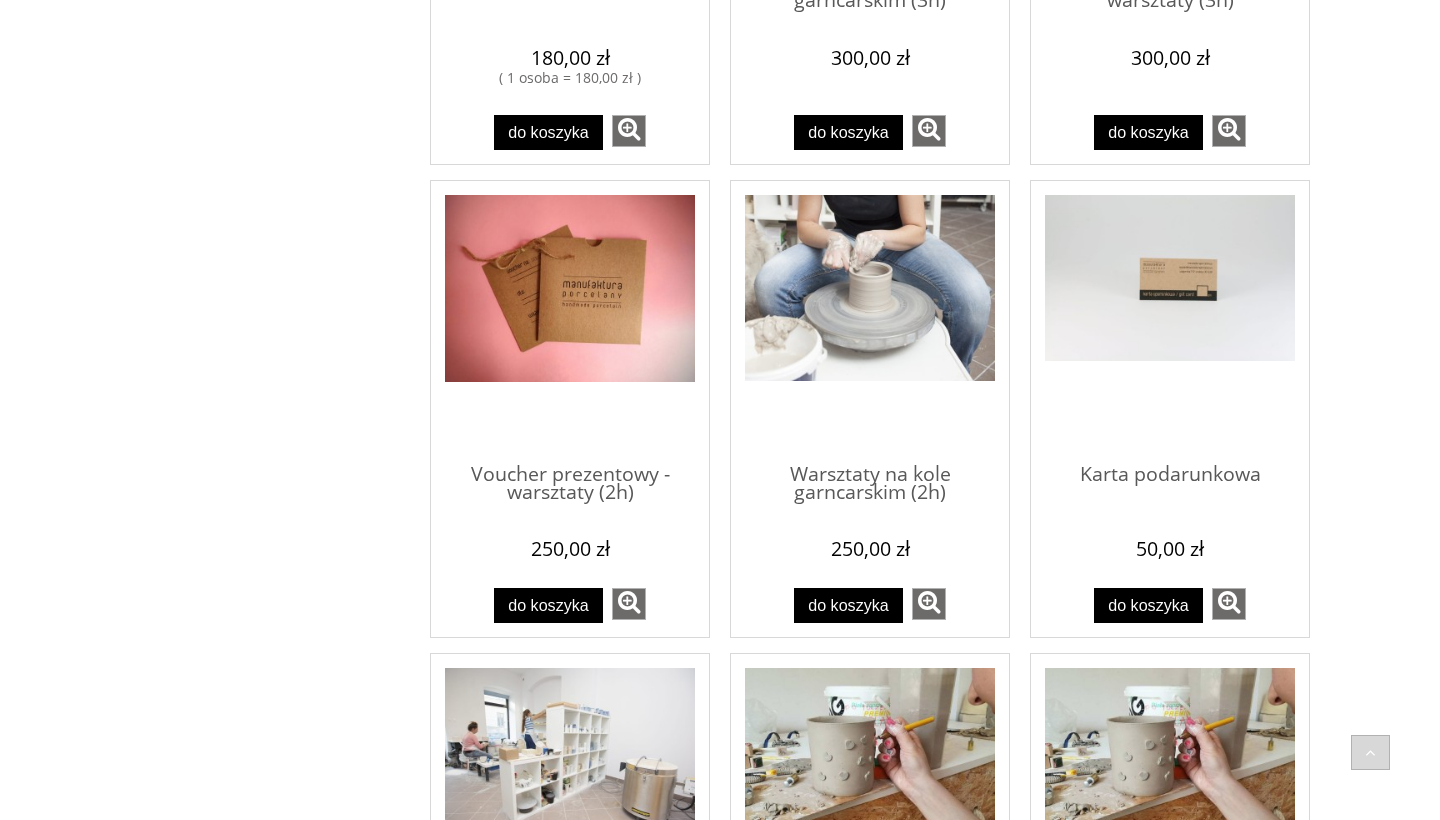 scroll, scrollTop: 1020, scrollLeft: 0, axis: vertical 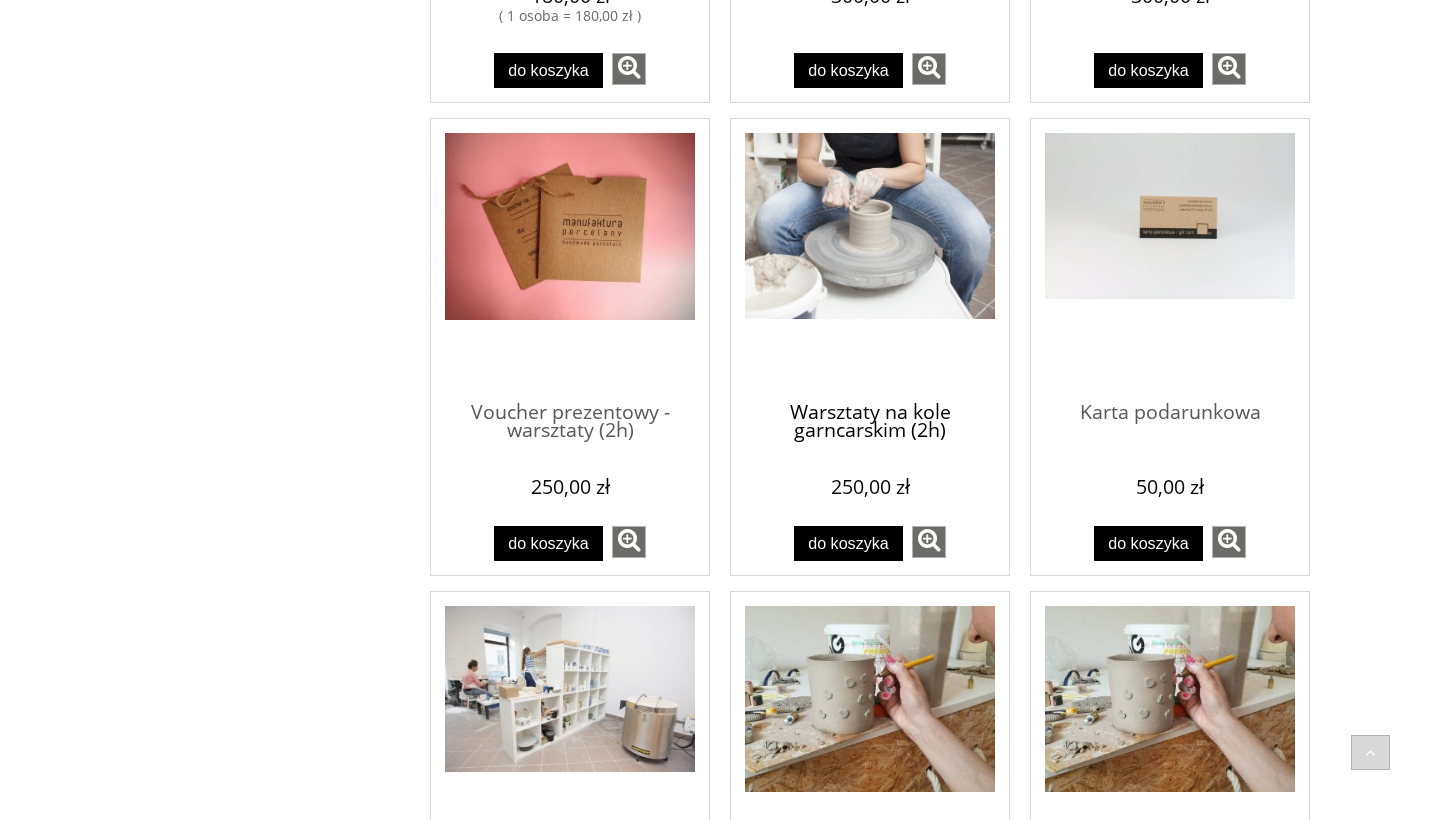 click on "Warsztaty na kole garncarskim (2h)" at bounding box center [870, 422] 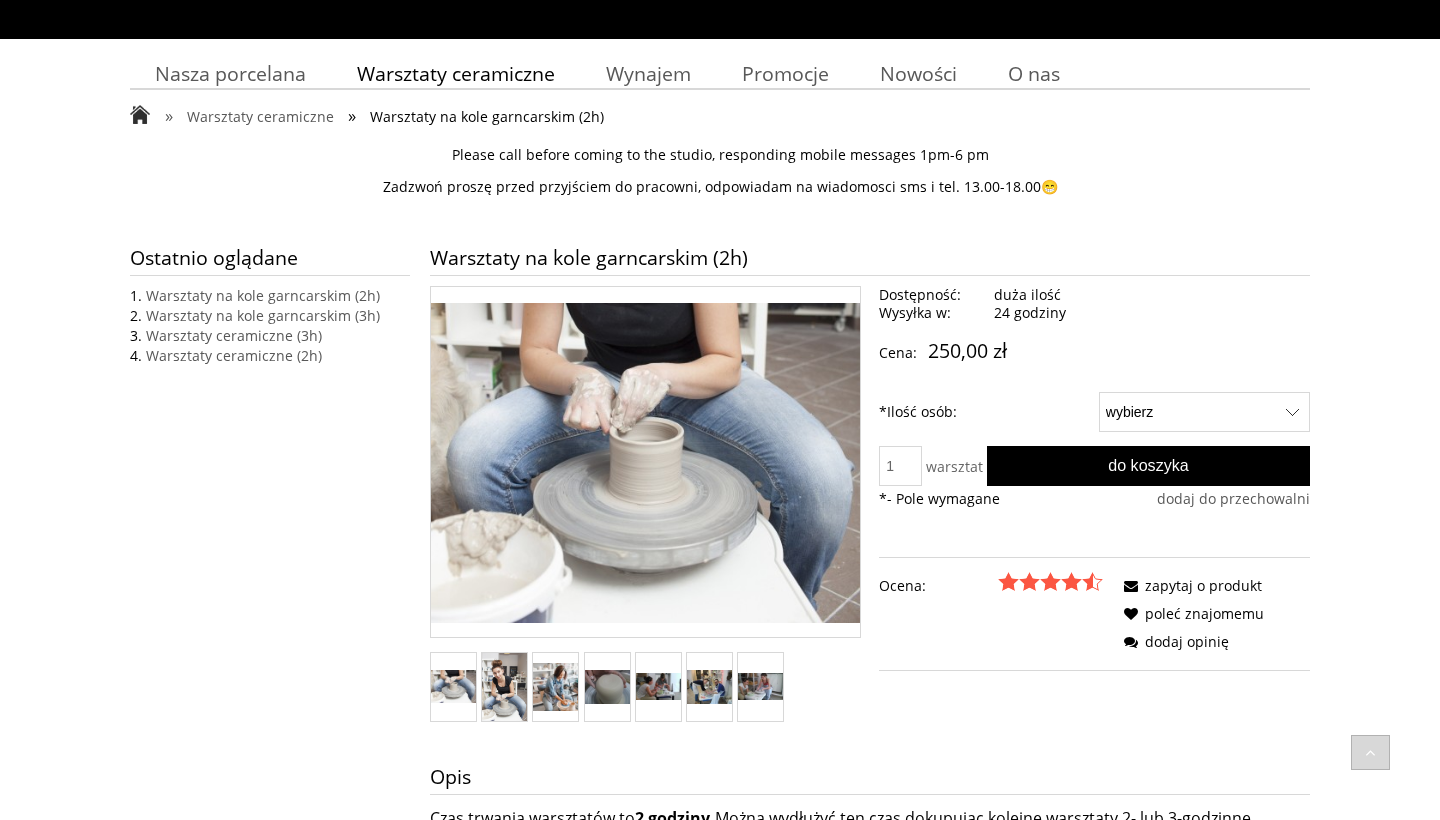 scroll, scrollTop: 260, scrollLeft: 0, axis: vertical 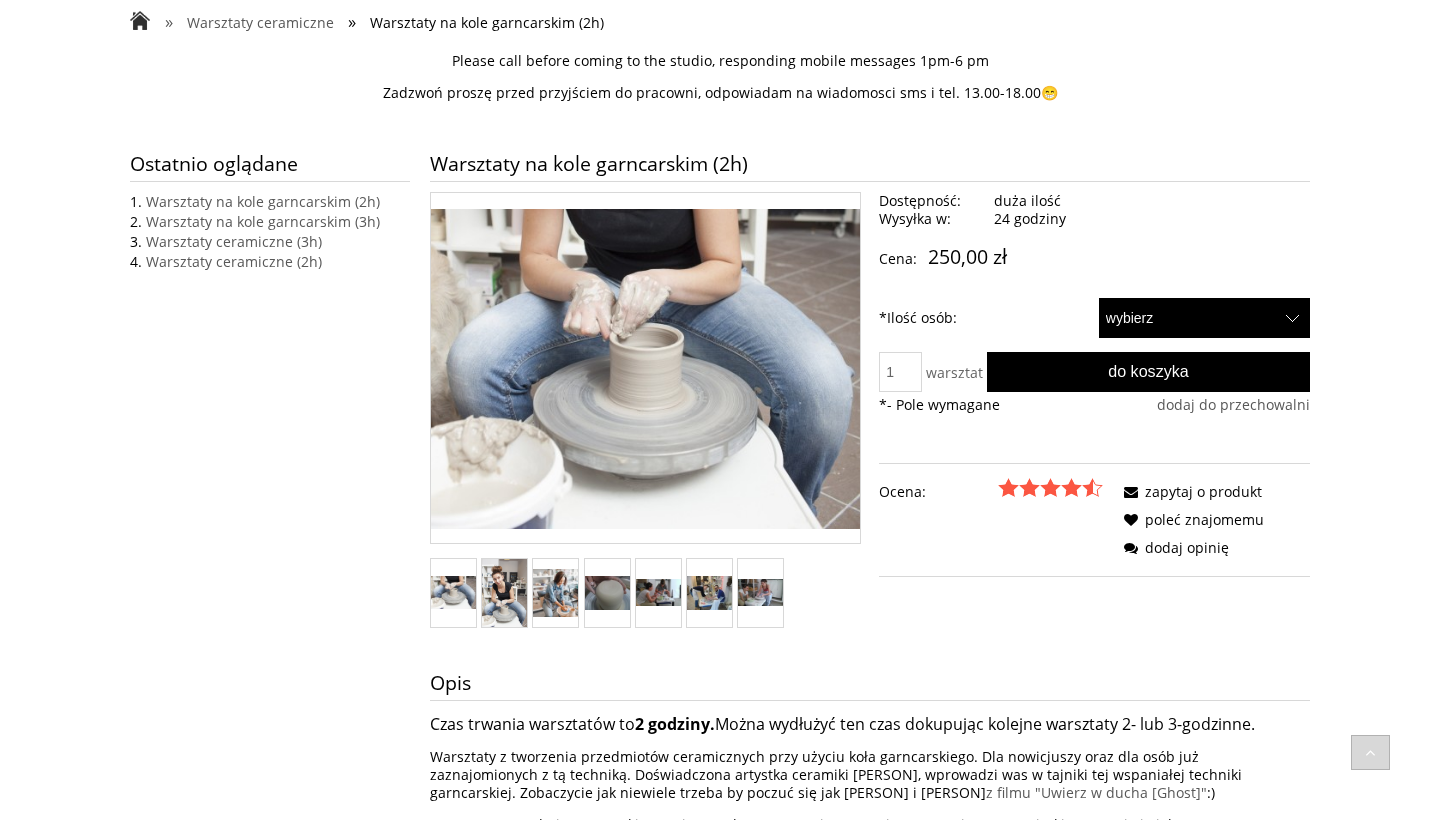 select on "51" 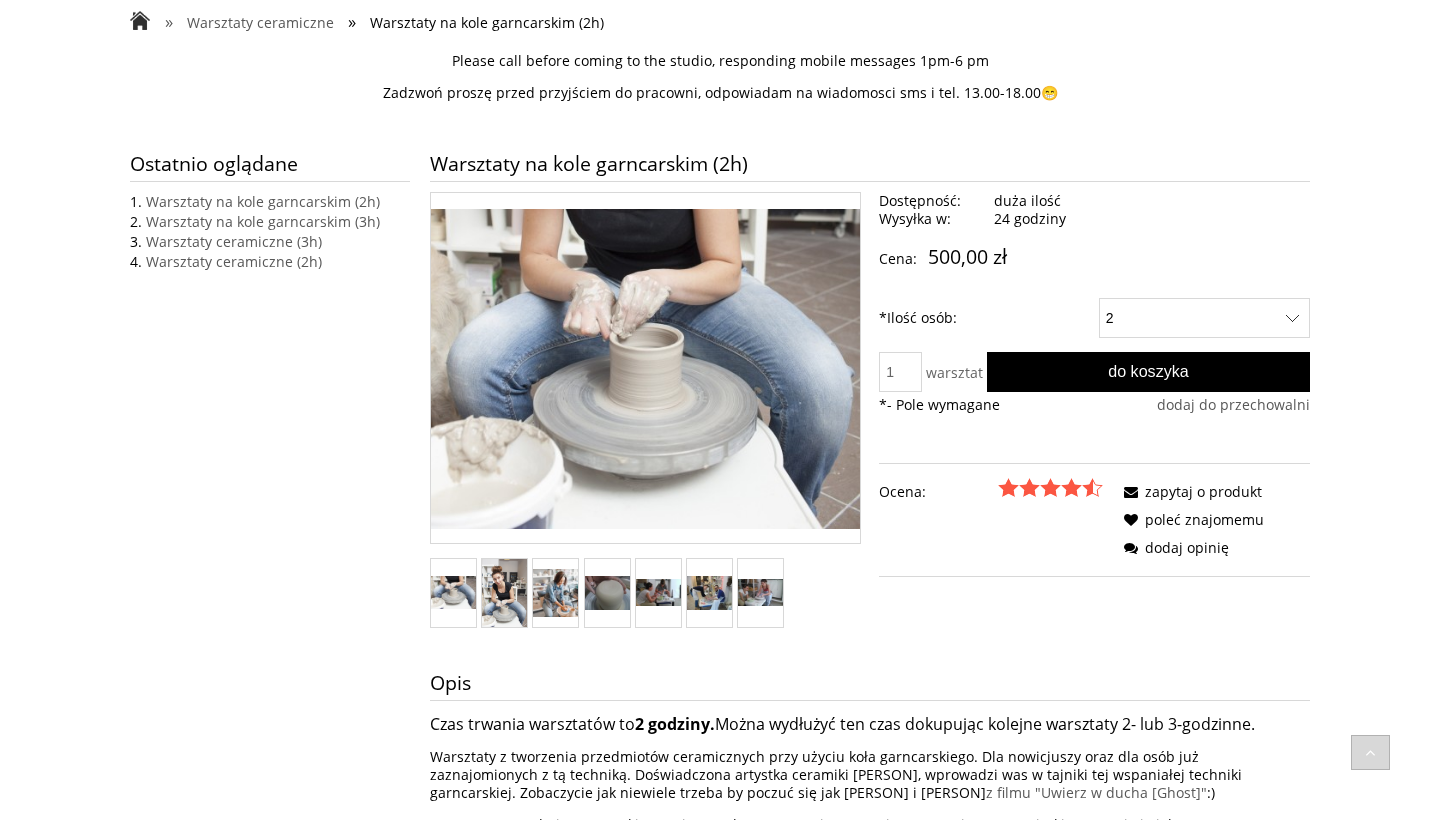 click on "*
Ilość osób:" at bounding box center (984, 318) 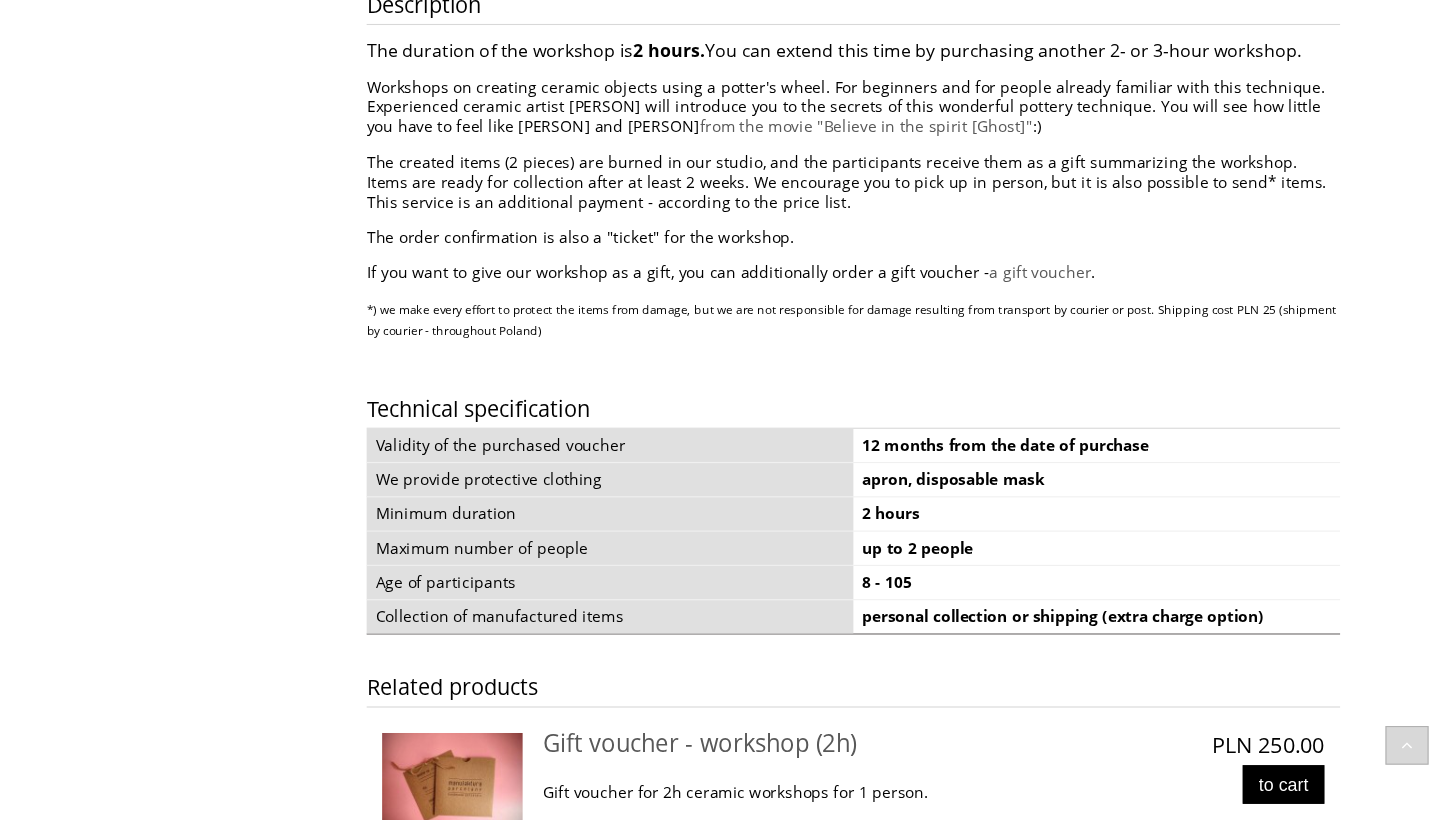 scroll, scrollTop: 729, scrollLeft: 0, axis: vertical 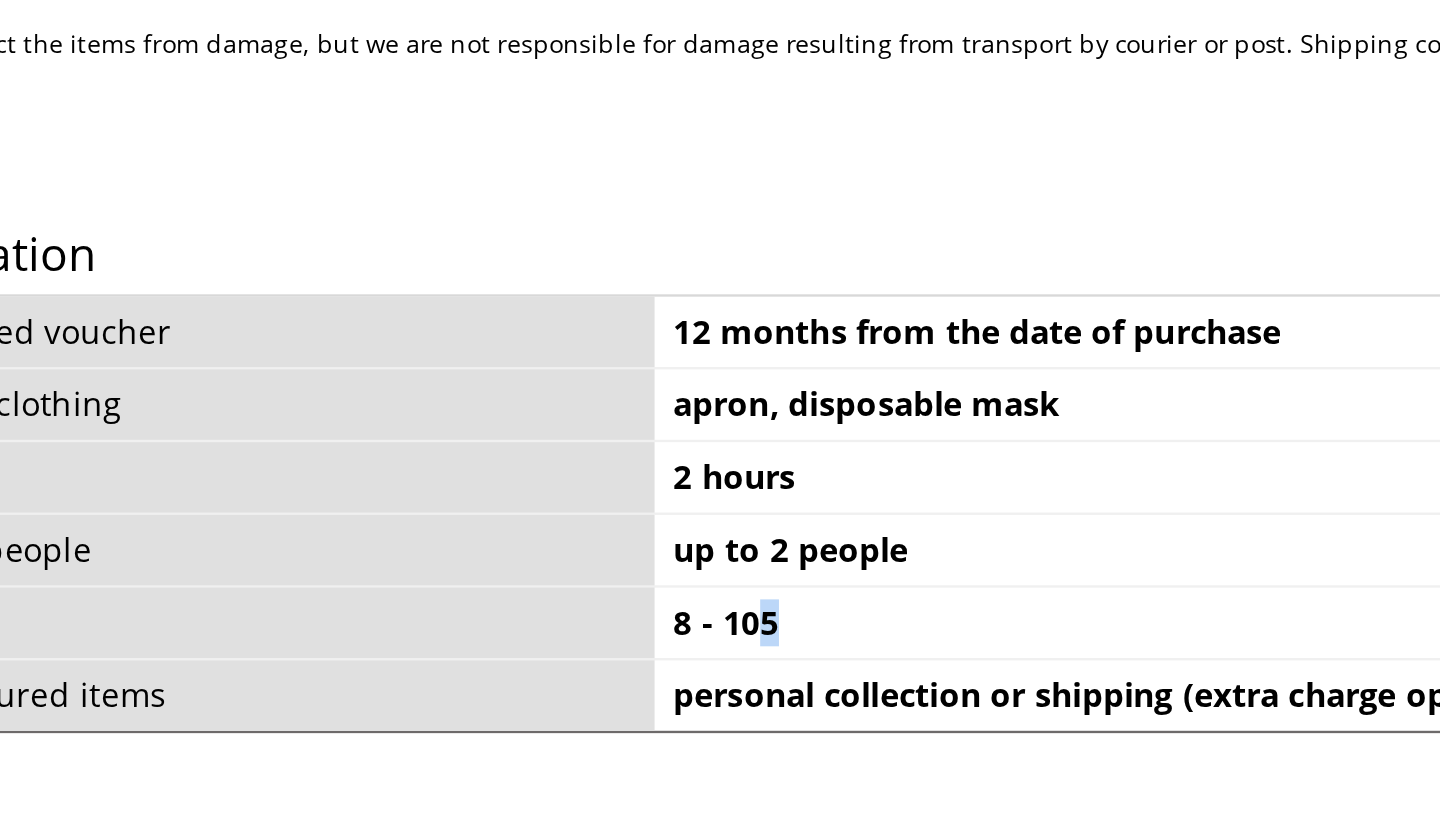 click on "8 - 105" at bounding box center (1090, 736) 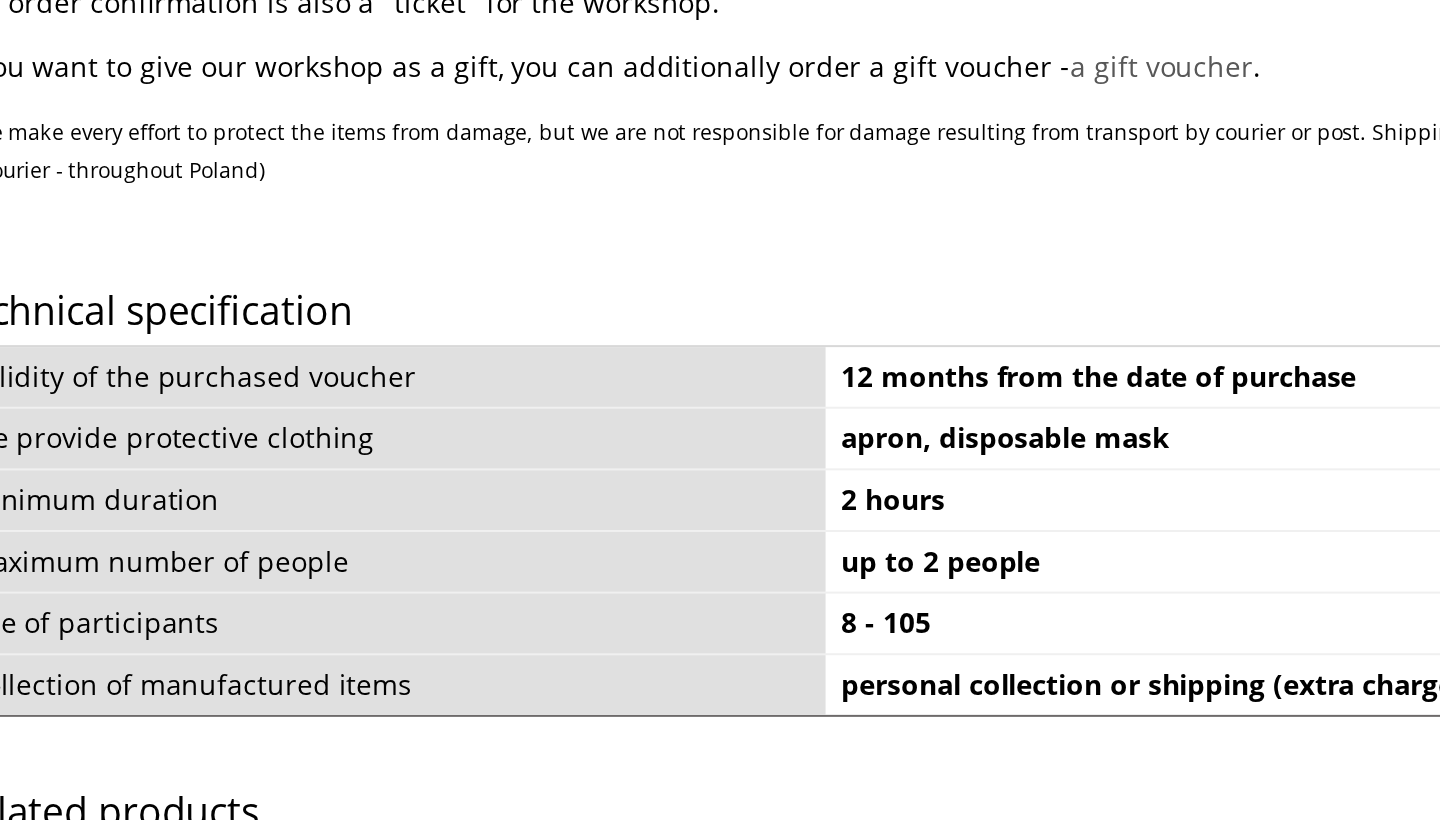 scroll, scrollTop: 1052, scrollLeft: 0, axis: vertical 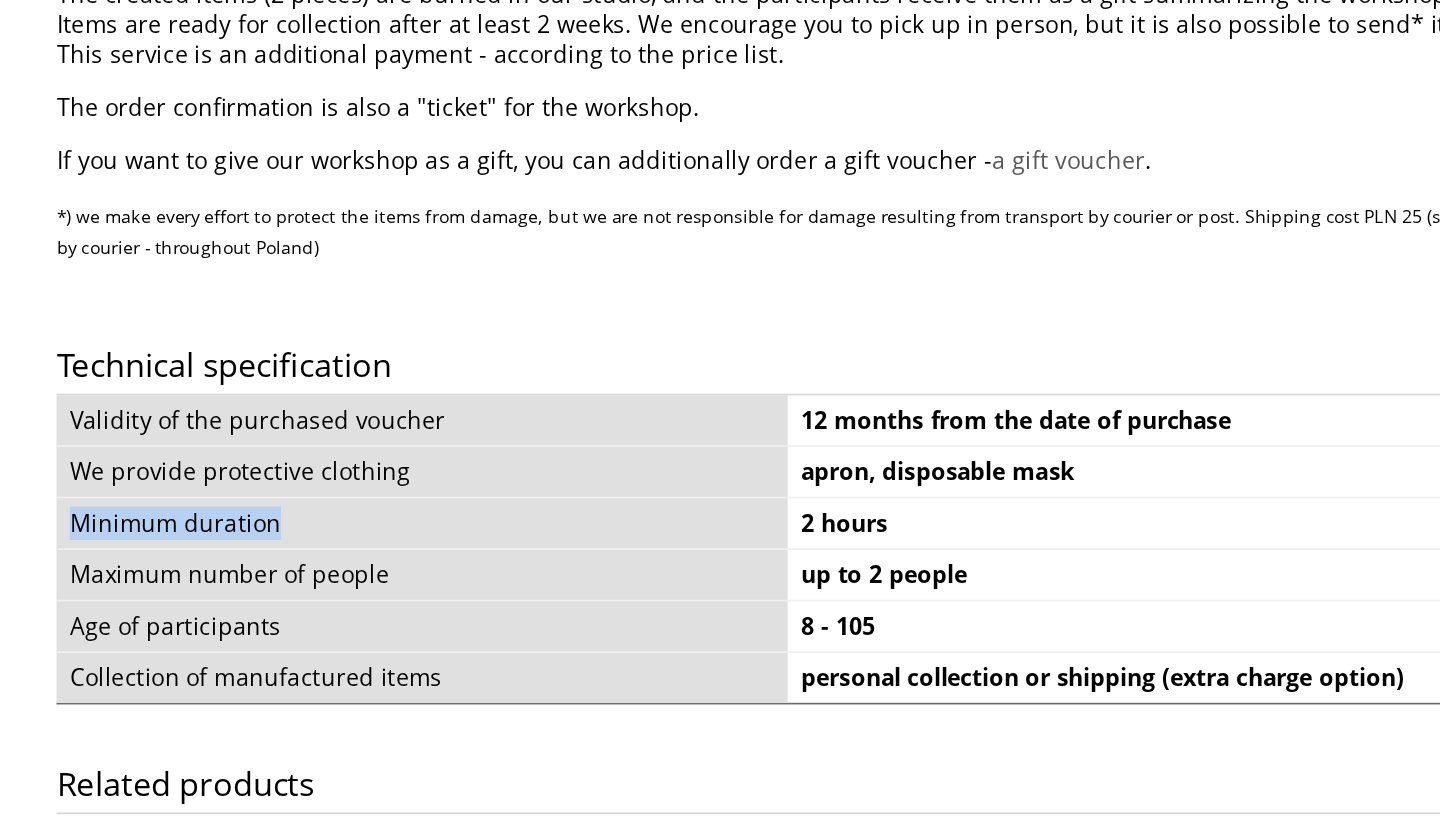 drag, startPoint x: 45, startPoint y: 310, endPoint x: 384, endPoint y: 318, distance: 339.0944 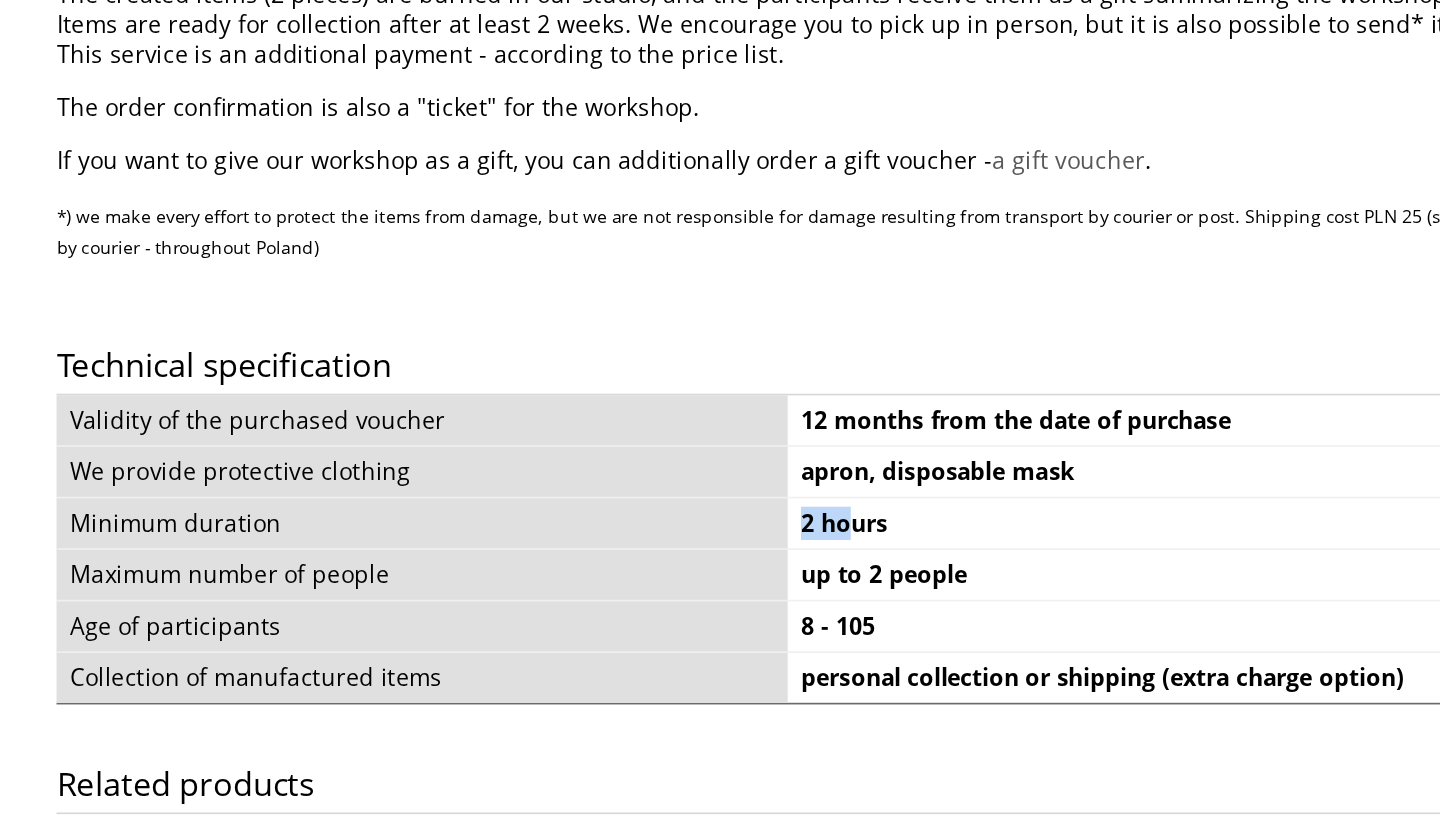 drag, startPoint x: 384, startPoint y: 318, endPoint x: 510, endPoint y: 318, distance: 126 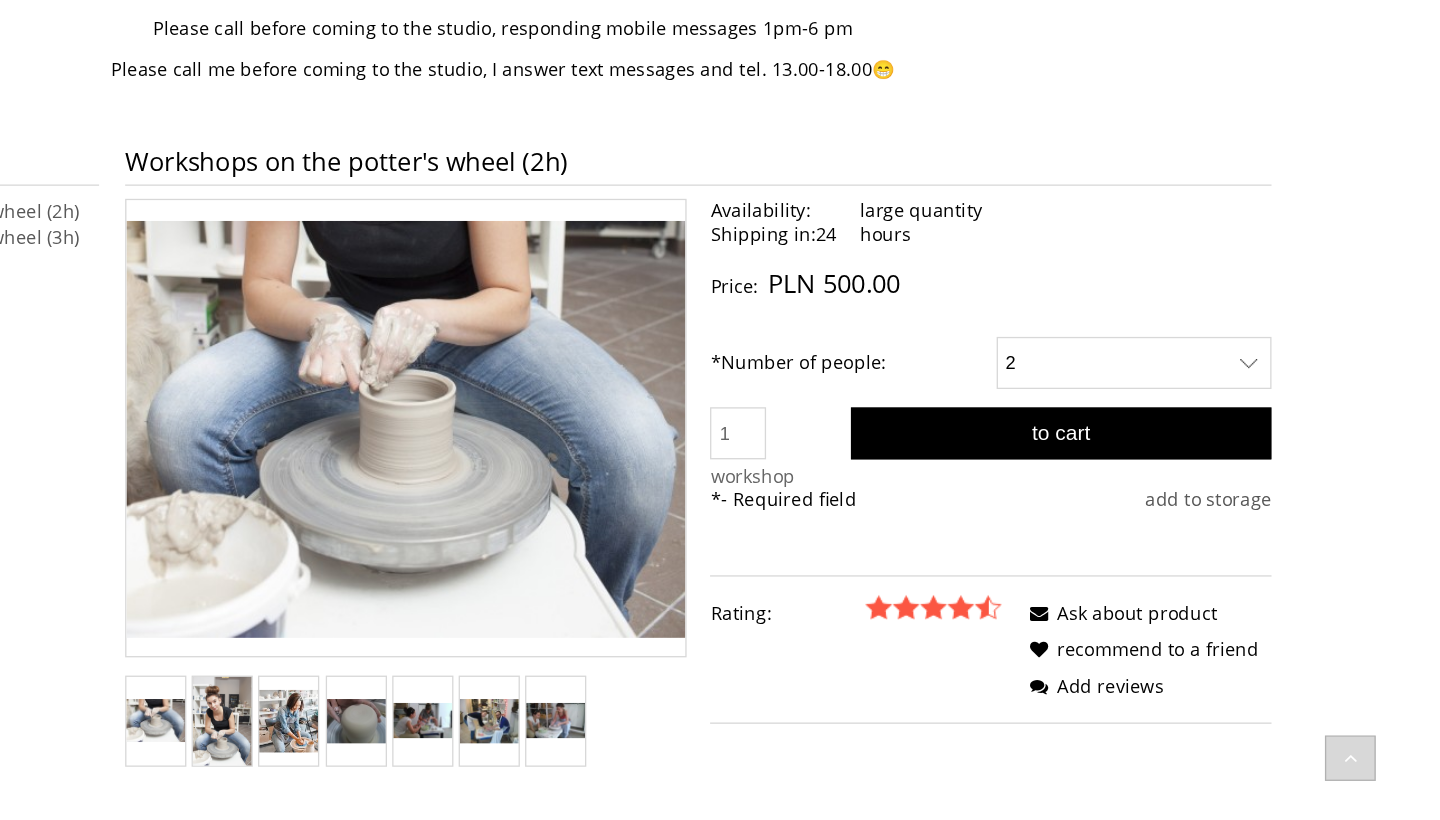 scroll, scrollTop: 134, scrollLeft: 0, axis: vertical 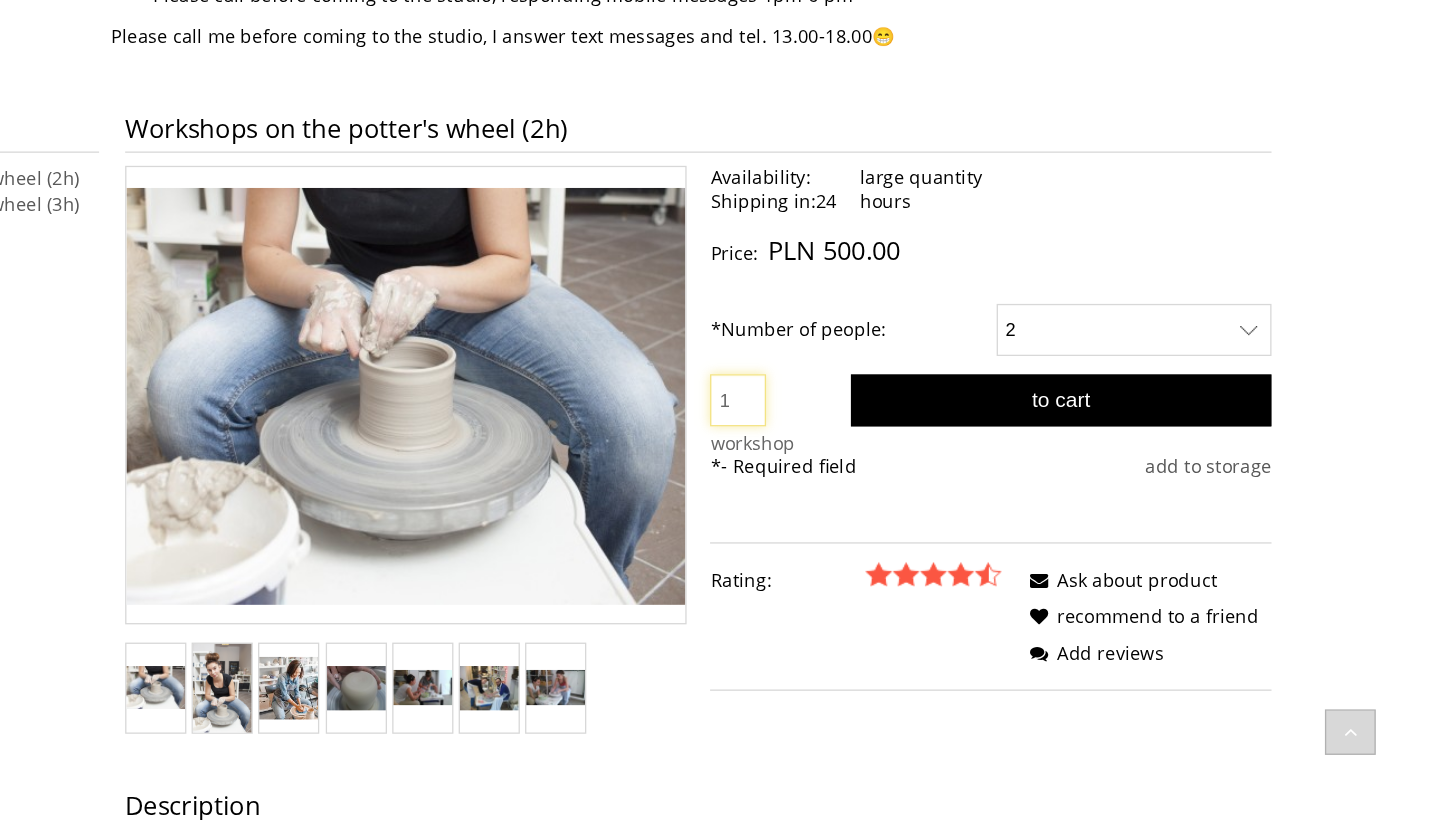 click on "1" at bounding box center [900, 498] 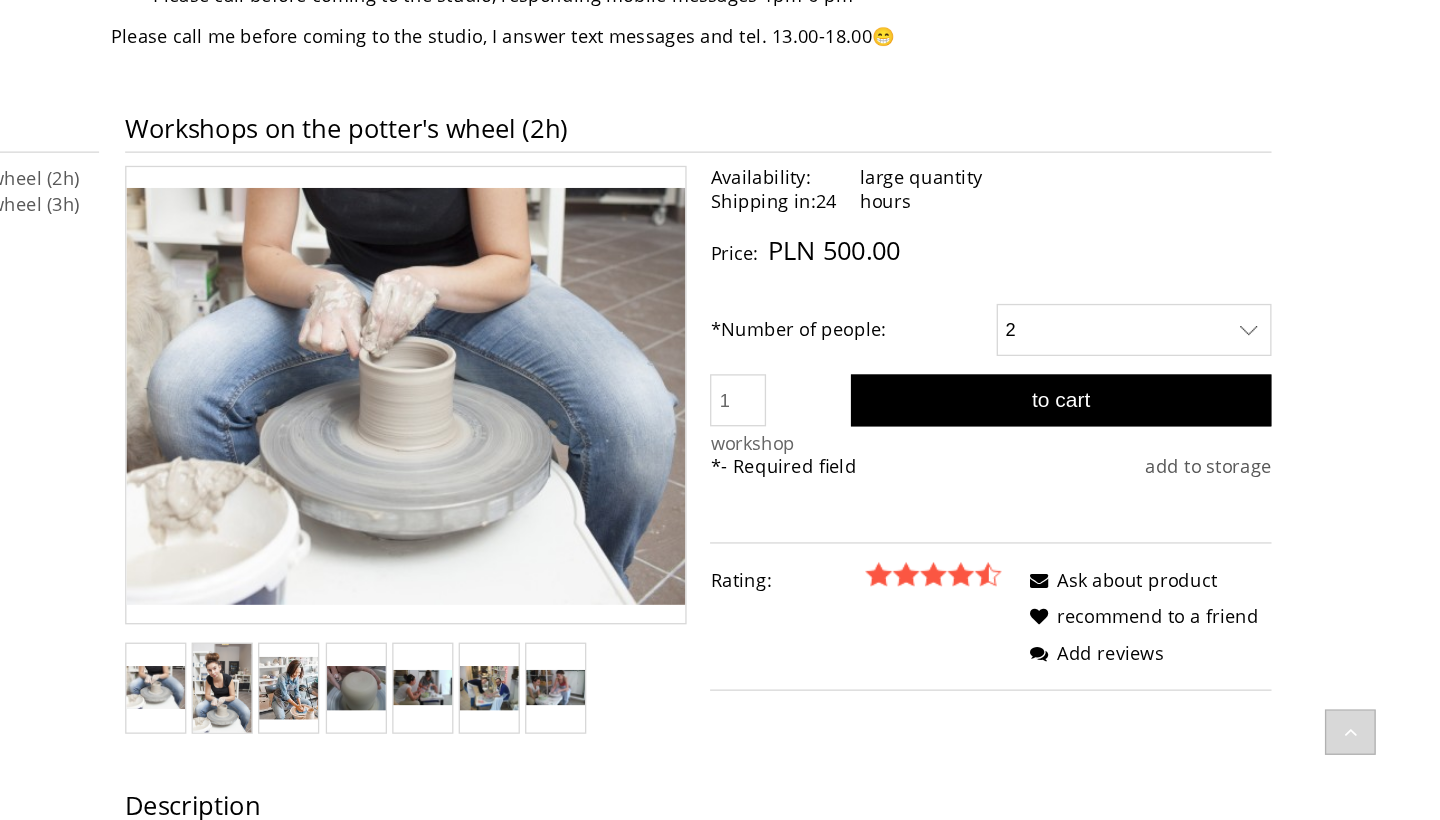 click on "Recently viewed
Workshops on the potter's wheel (2h)
Workshops on the potter's wheel (3h)
Ceramic workshops (3h)
Ceramic workshops (2h)
Workshops on the potter's wheel (2h)
hours" at bounding box center [720, 1323] 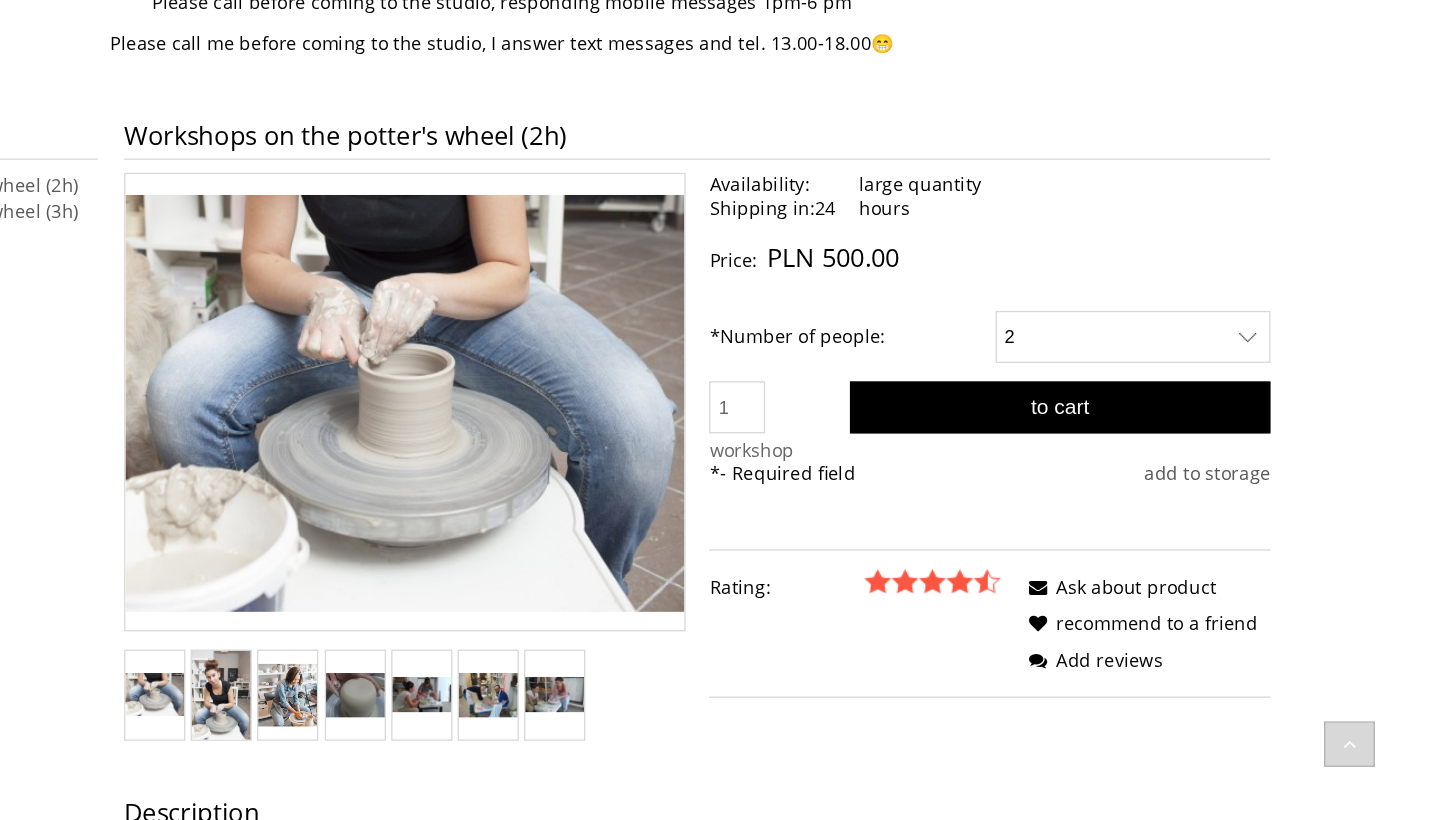 scroll, scrollTop: 138, scrollLeft: 0, axis: vertical 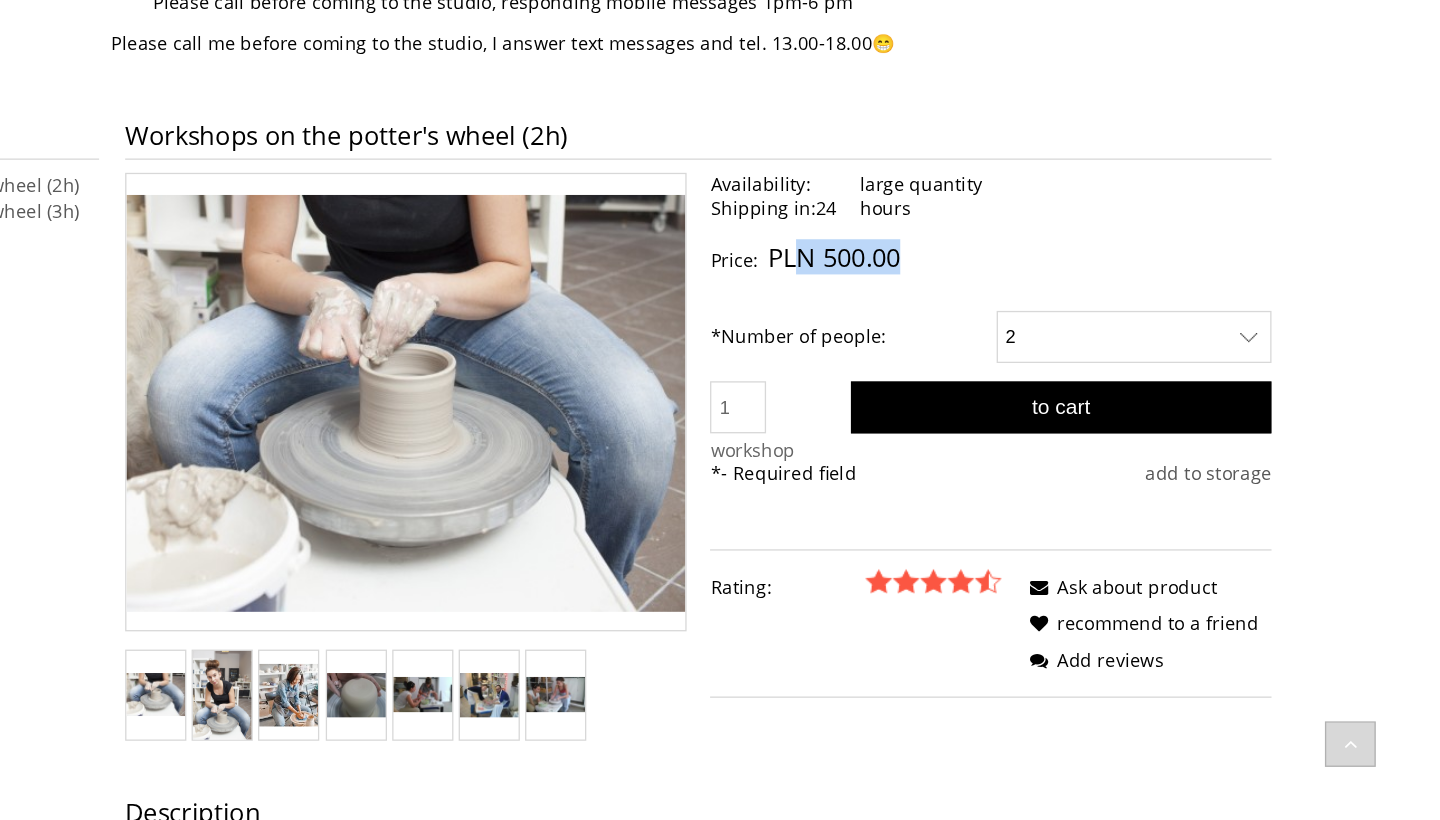 drag, startPoint x: 614, startPoint y: 195, endPoint x: 697, endPoint y: 192, distance: 83.0542 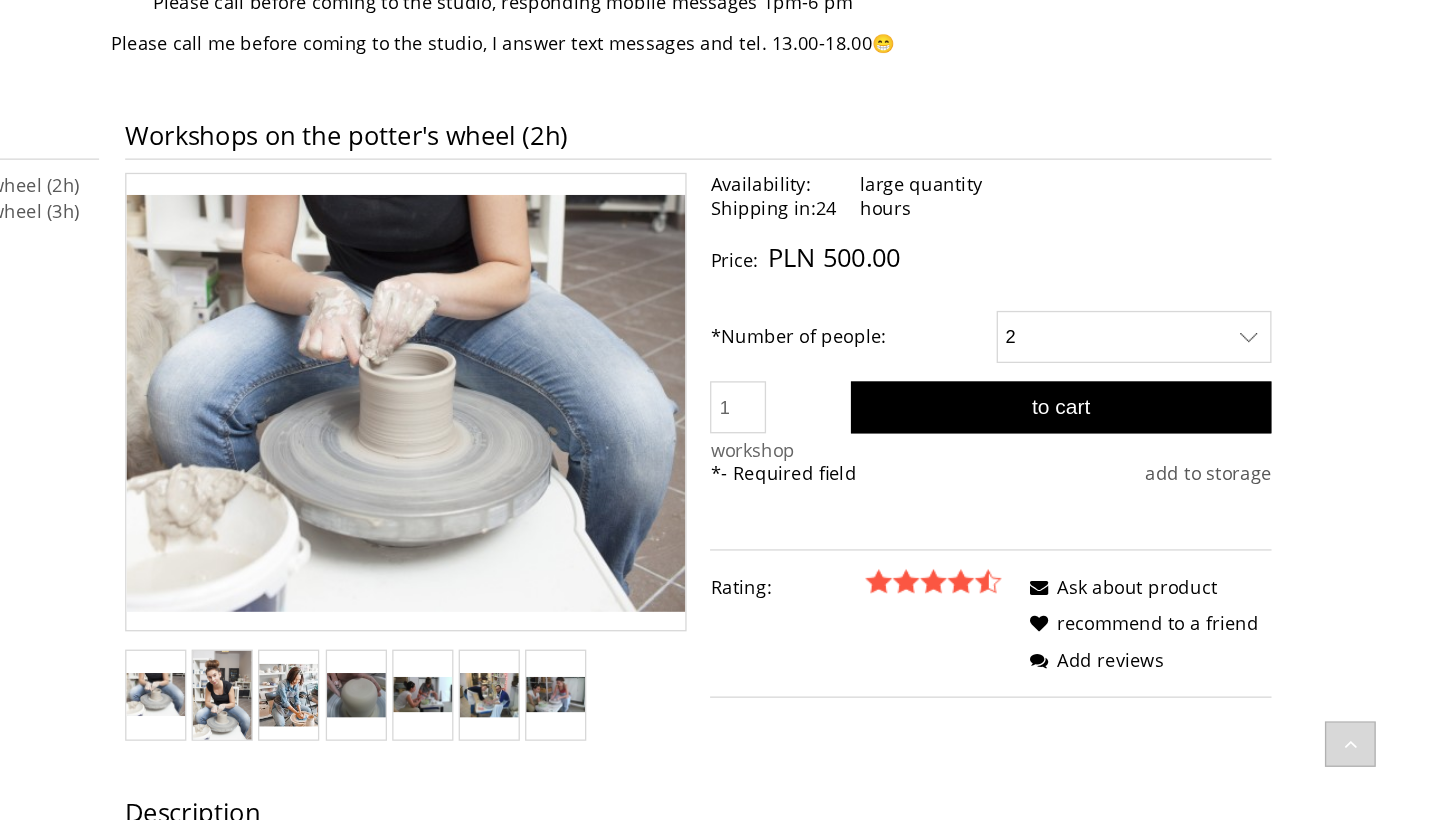 click on "Price:  PLN 500.00
Cena regularna:
*  Number of people: Choose 1 2 ilość 1 workshop" at bounding box center (1094, 546) 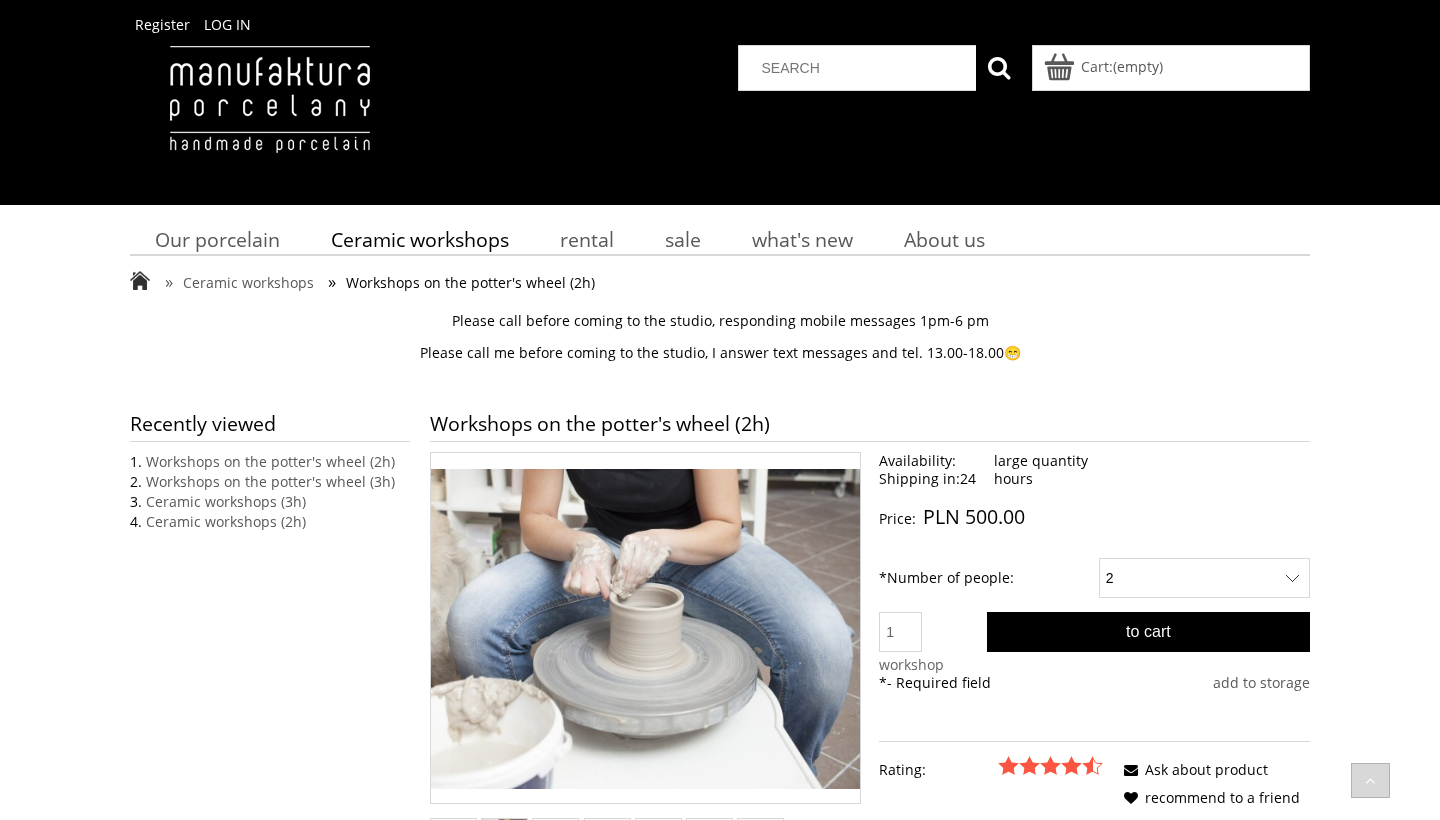 scroll, scrollTop: 0, scrollLeft: 0, axis: both 